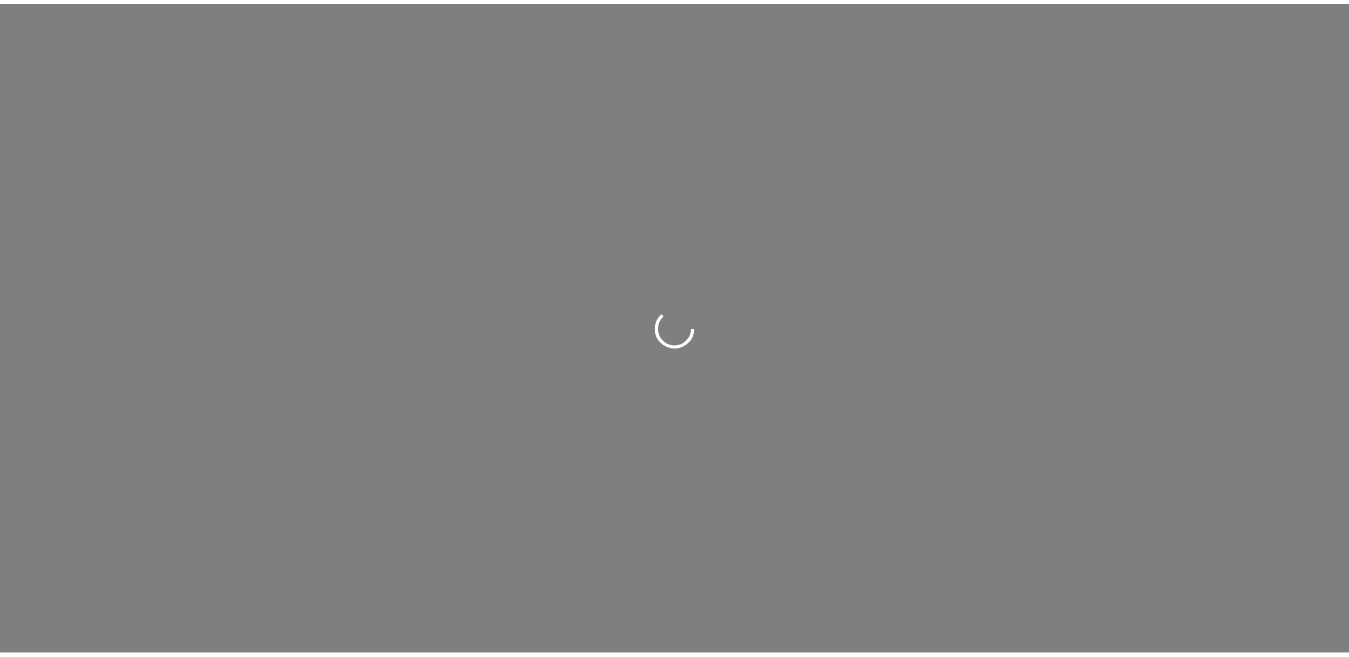 scroll, scrollTop: 0, scrollLeft: 0, axis: both 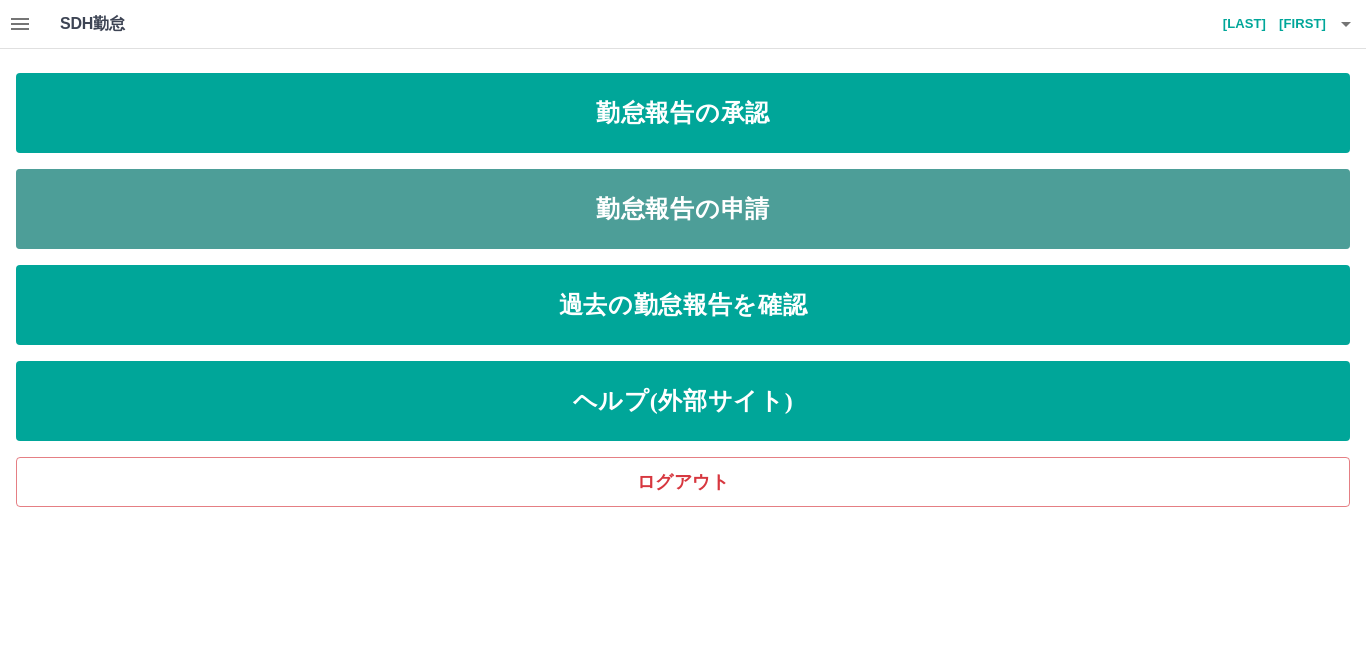 click on "勤怠報告の申請" at bounding box center (683, 113) 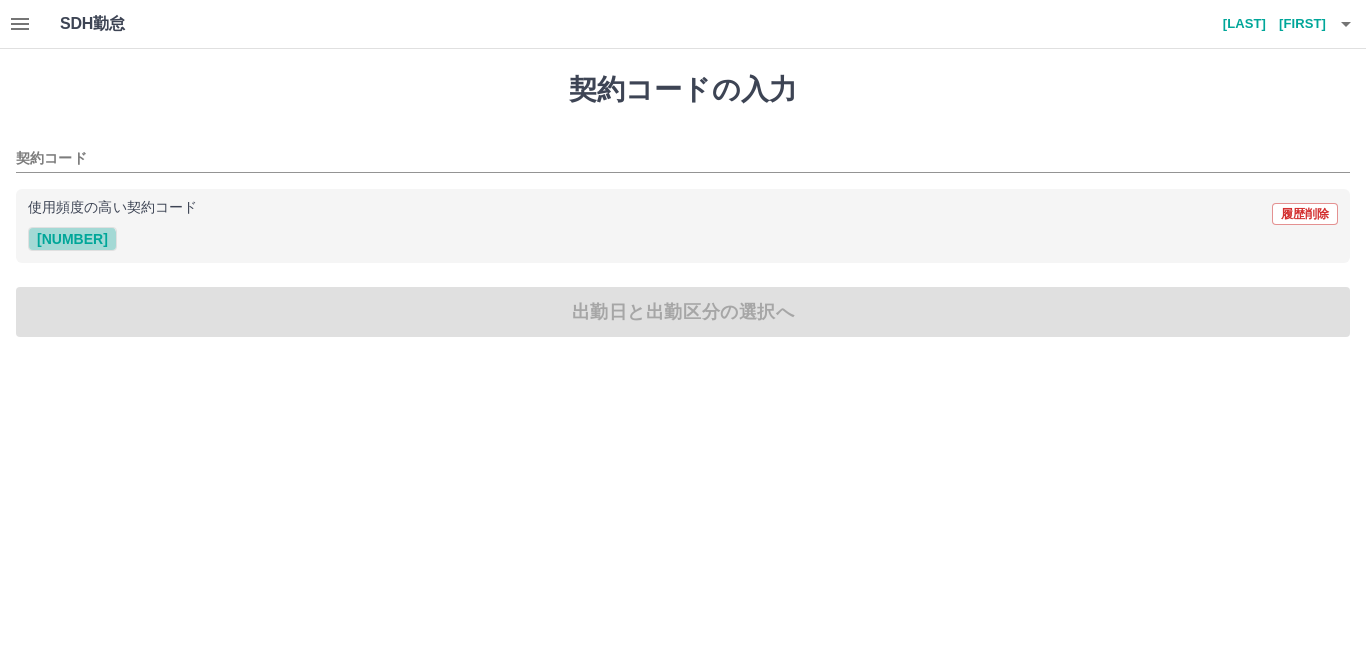 click on "[NUMBER]" at bounding box center (72, 239) 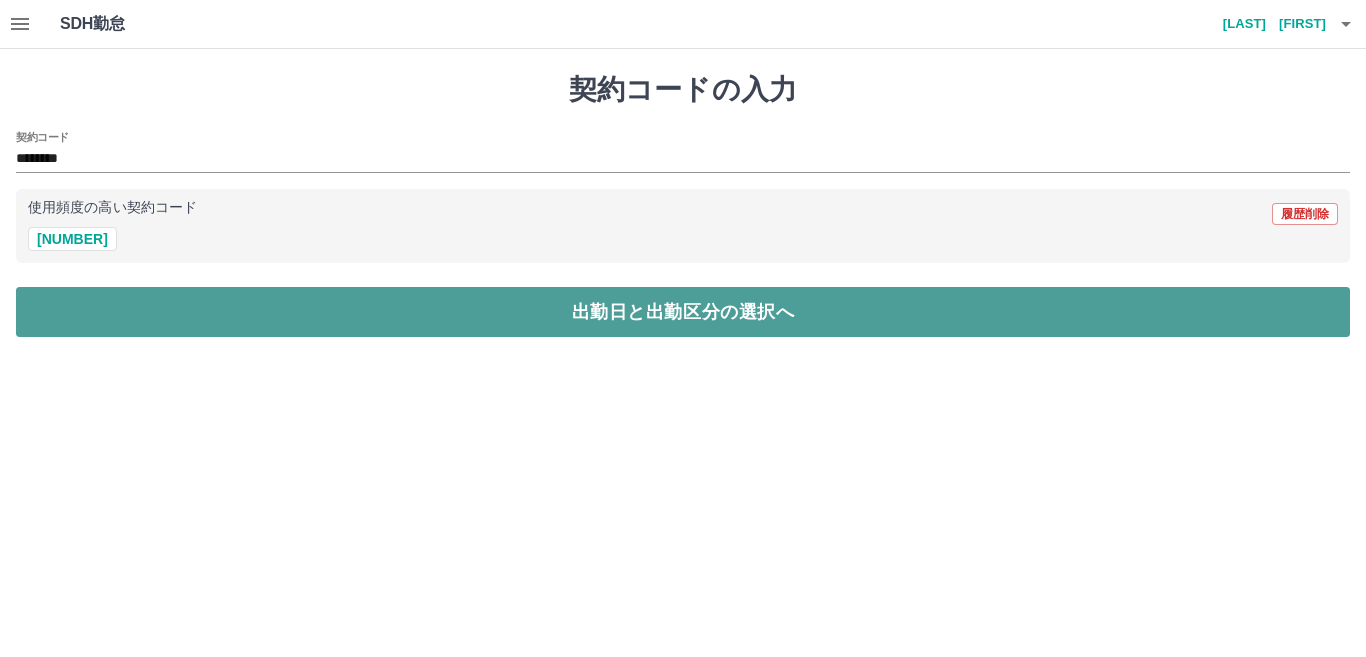click on "出勤日と出勤区分の選択へ" at bounding box center [683, 312] 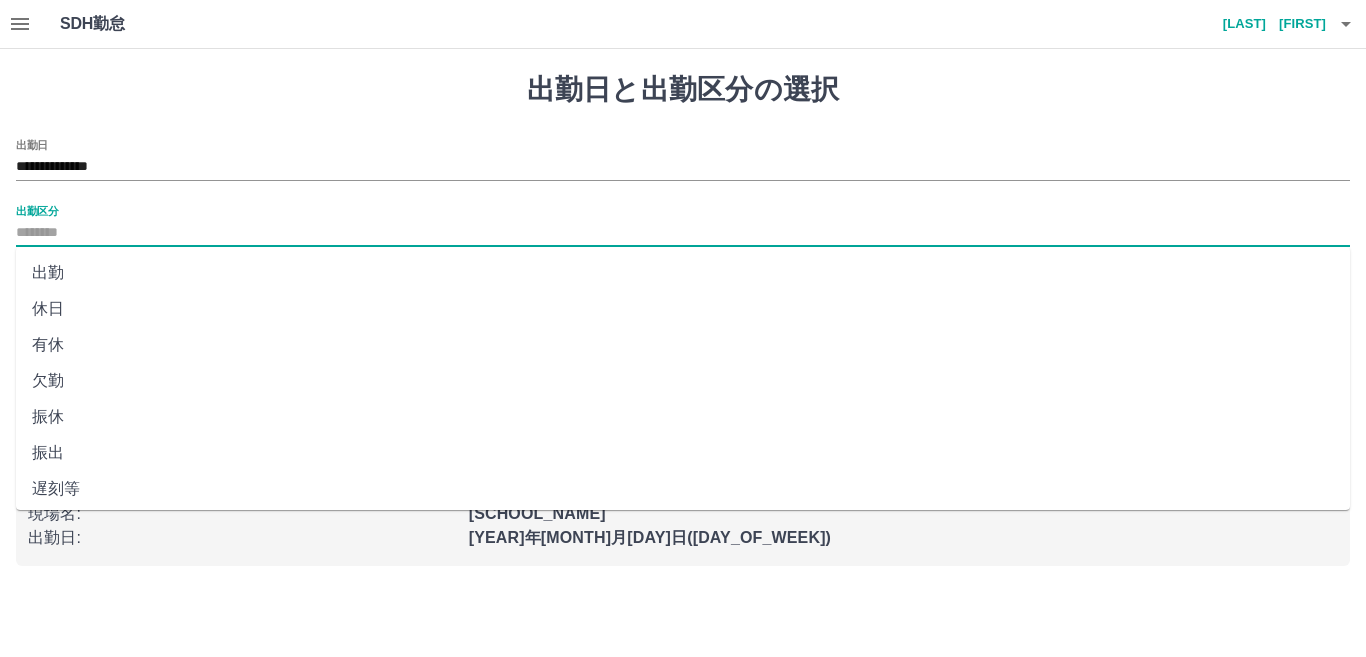 click on "出勤区分" at bounding box center [683, 233] 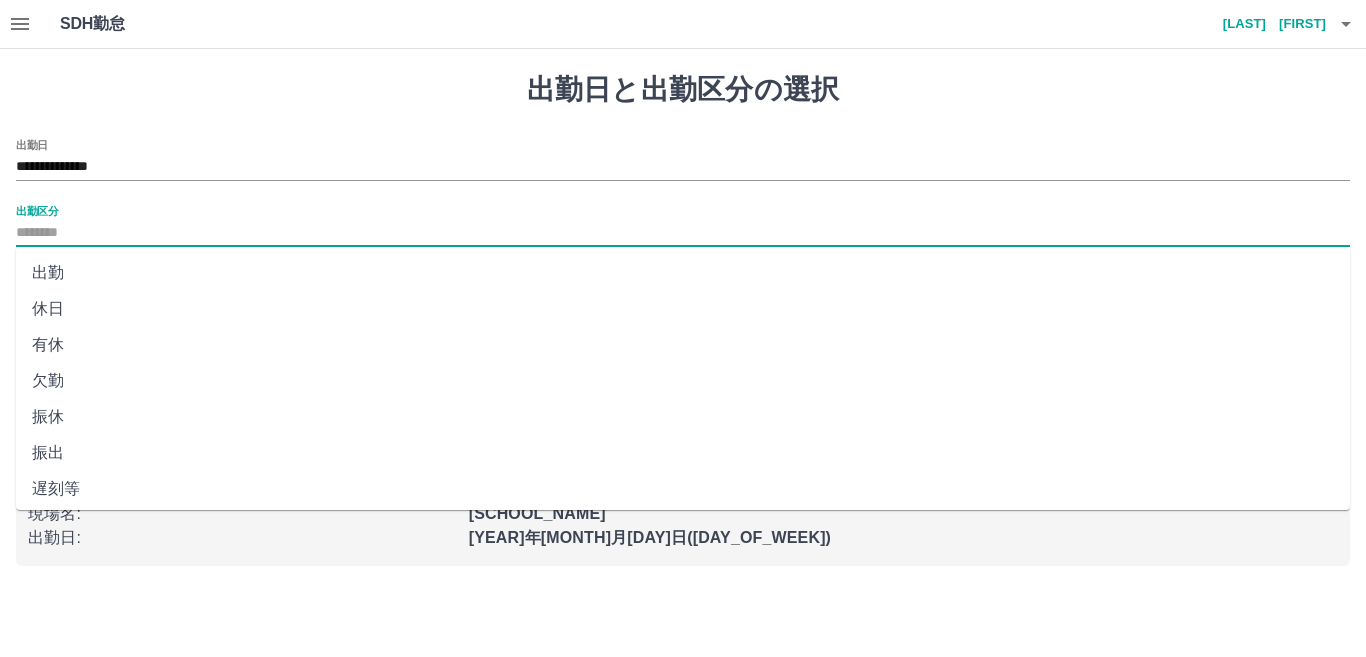 click on "出勤" at bounding box center [683, 273] 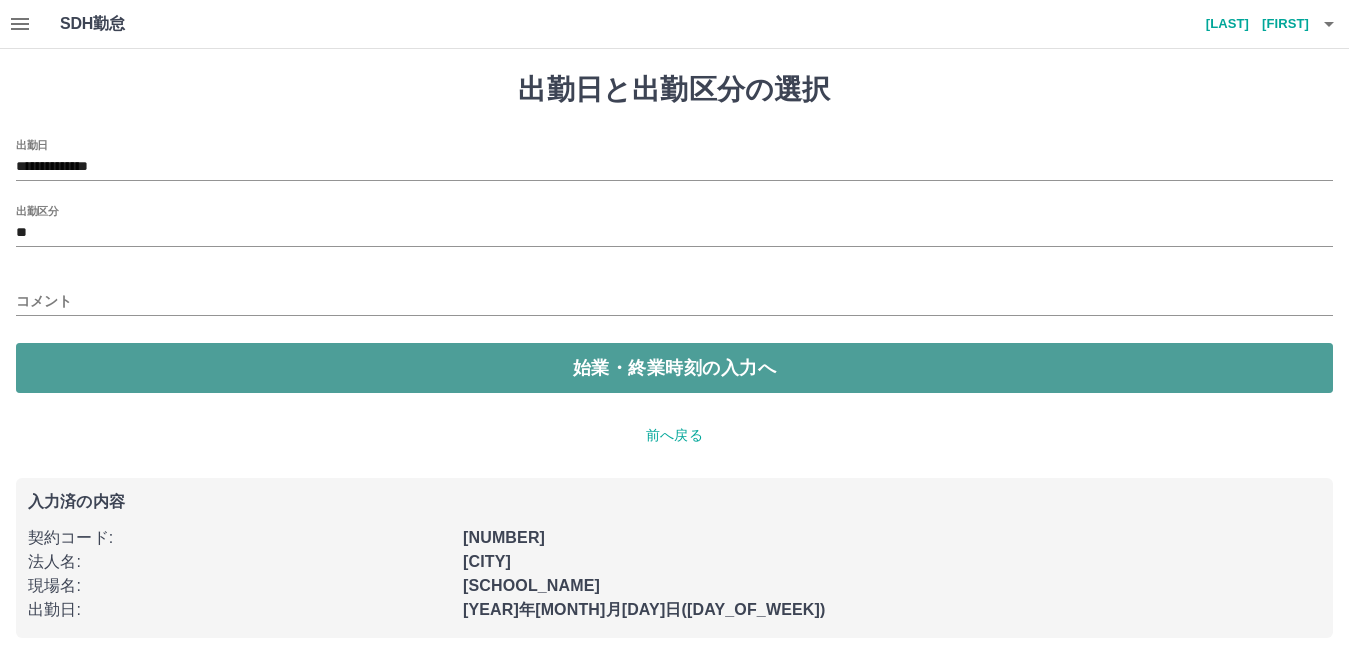 click on "始業・終業時刻の入力へ" at bounding box center (674, 368) 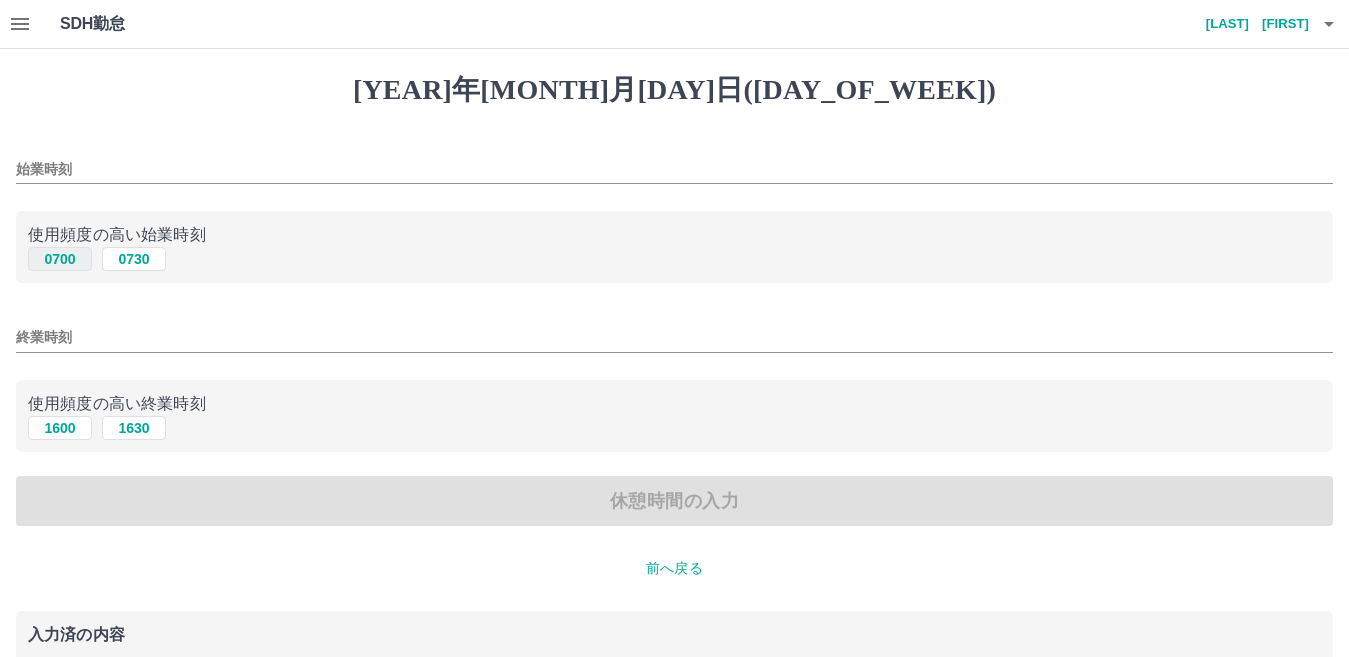 click on "0700" at bounding box center (60, 259) 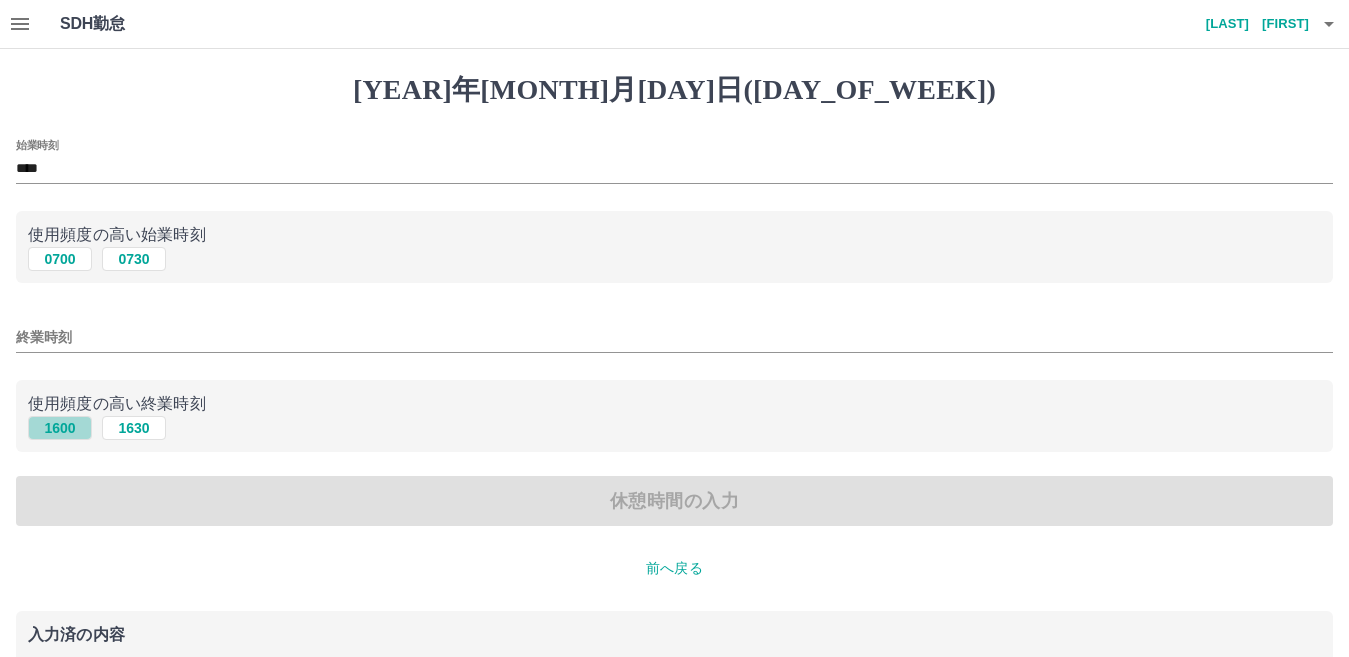 click on "1600" at bounding box center [60, 259] 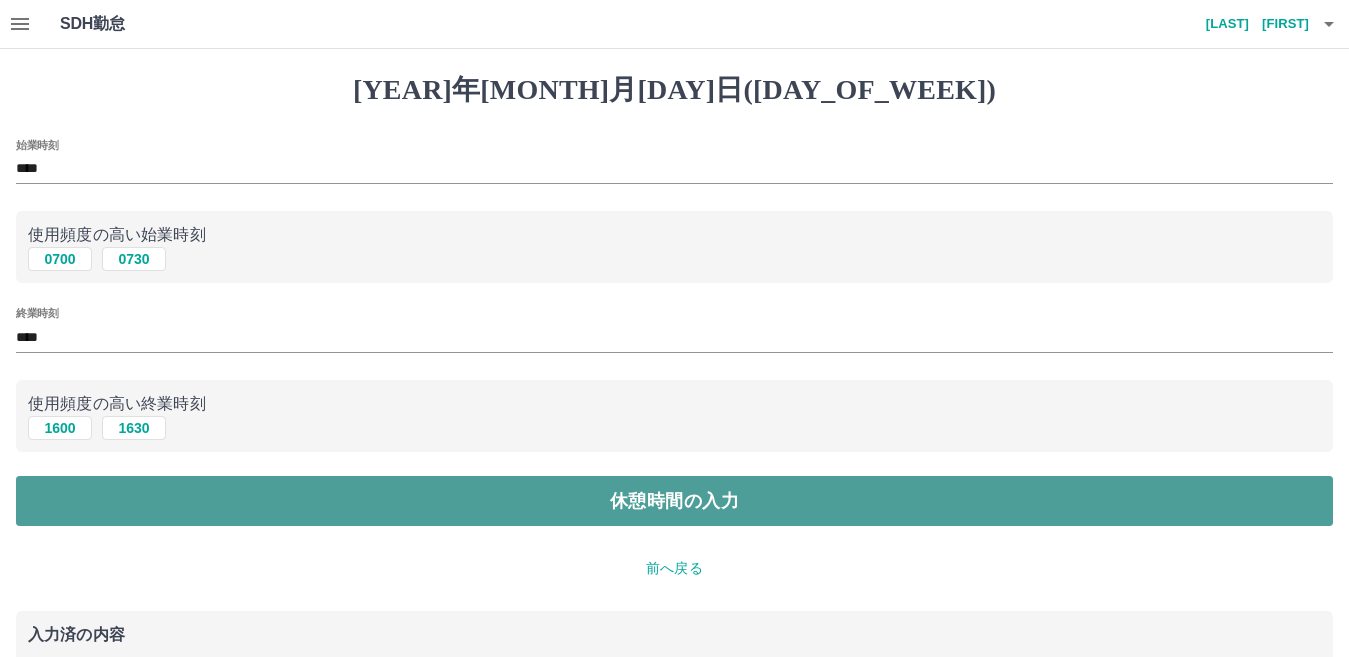 click on "休憩時間の入力" at bounding box center [674, 501] 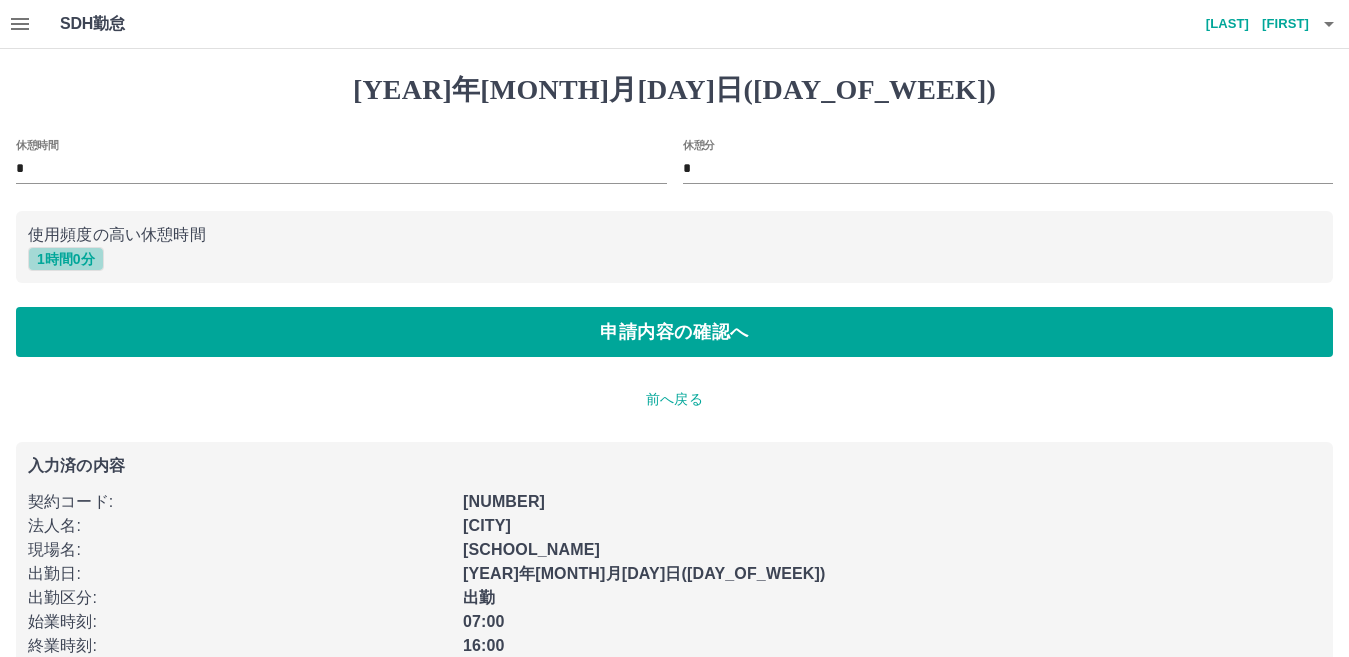 click on "1 時間 0 分" at bounding box center (66, 259) 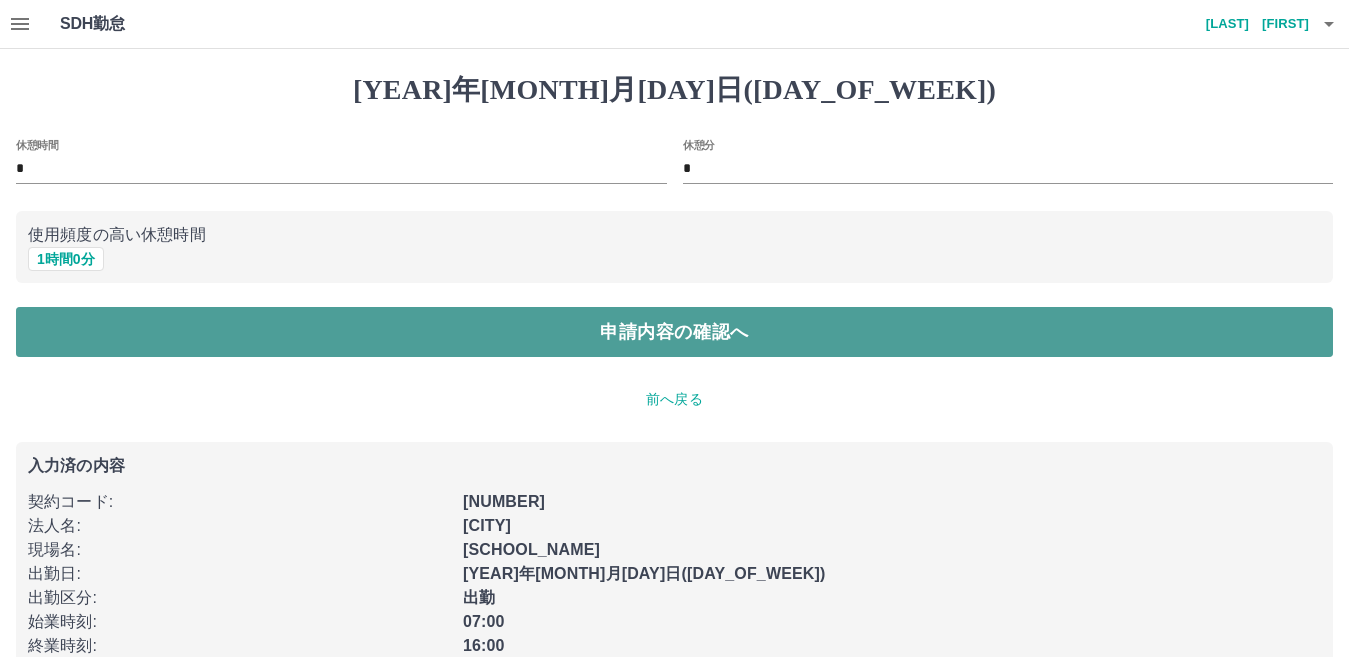 click on "申請内容の確認へ" at bounding box center [674, 332] 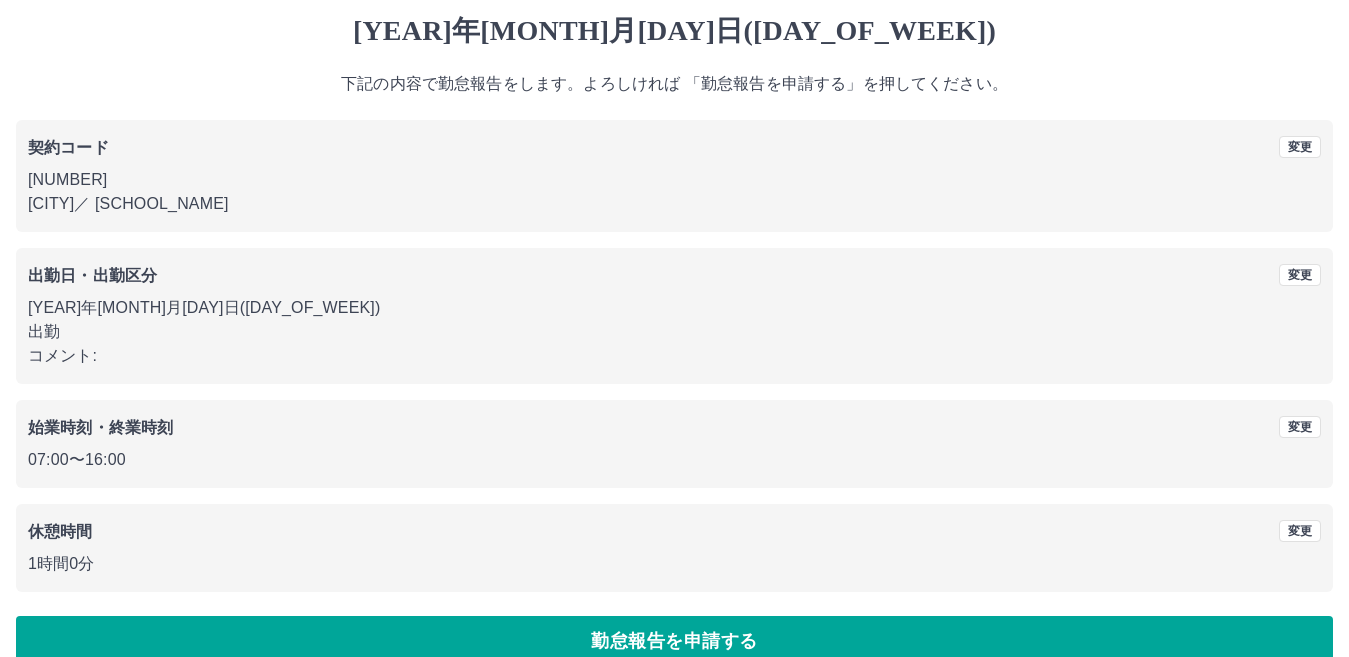 scroll, scrollTop: 92, scrollLeft: 0, axis: vertical 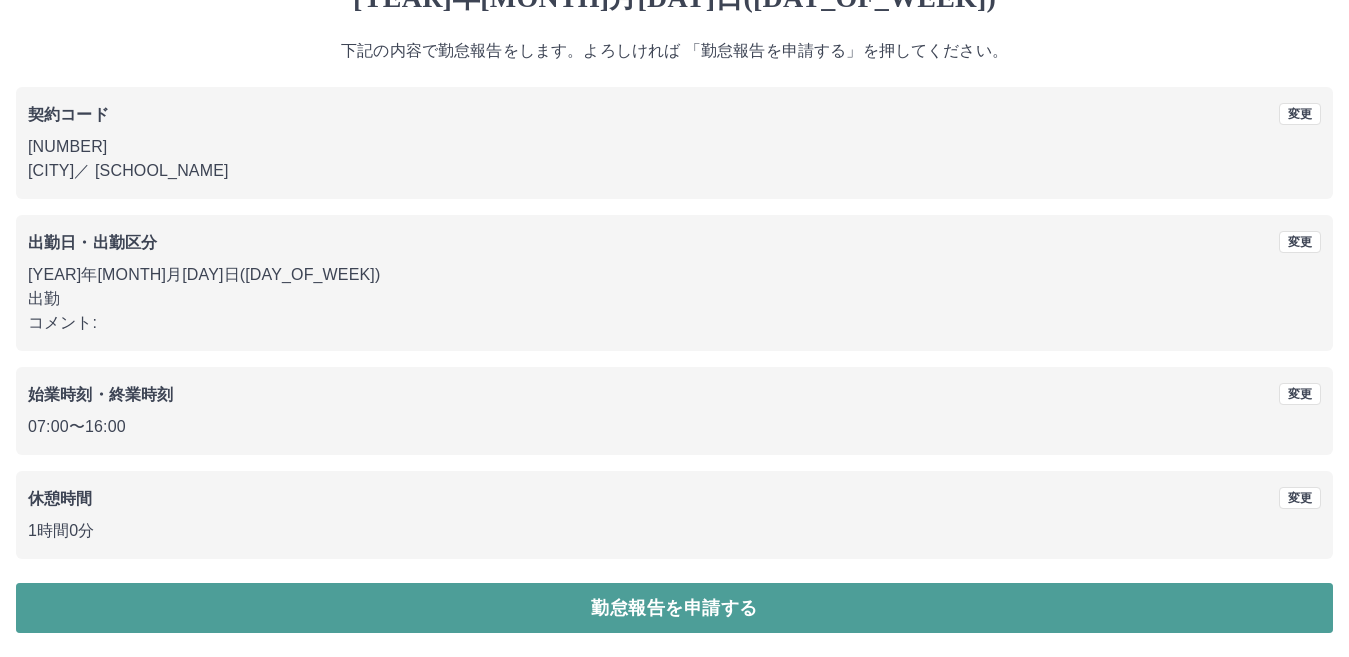click on "勤怠報告を申請する" at bounding box center [674, 608] 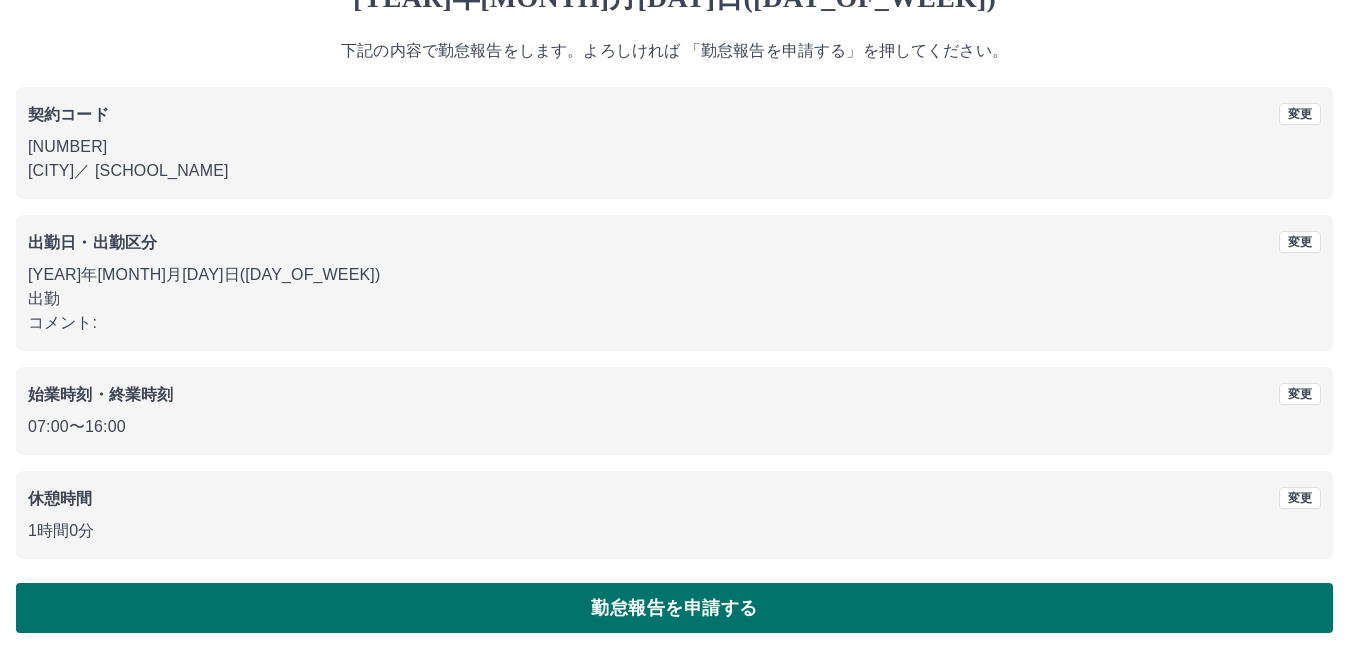 scroll, scrollTop: 0, scrollLeft: 0, axis: both 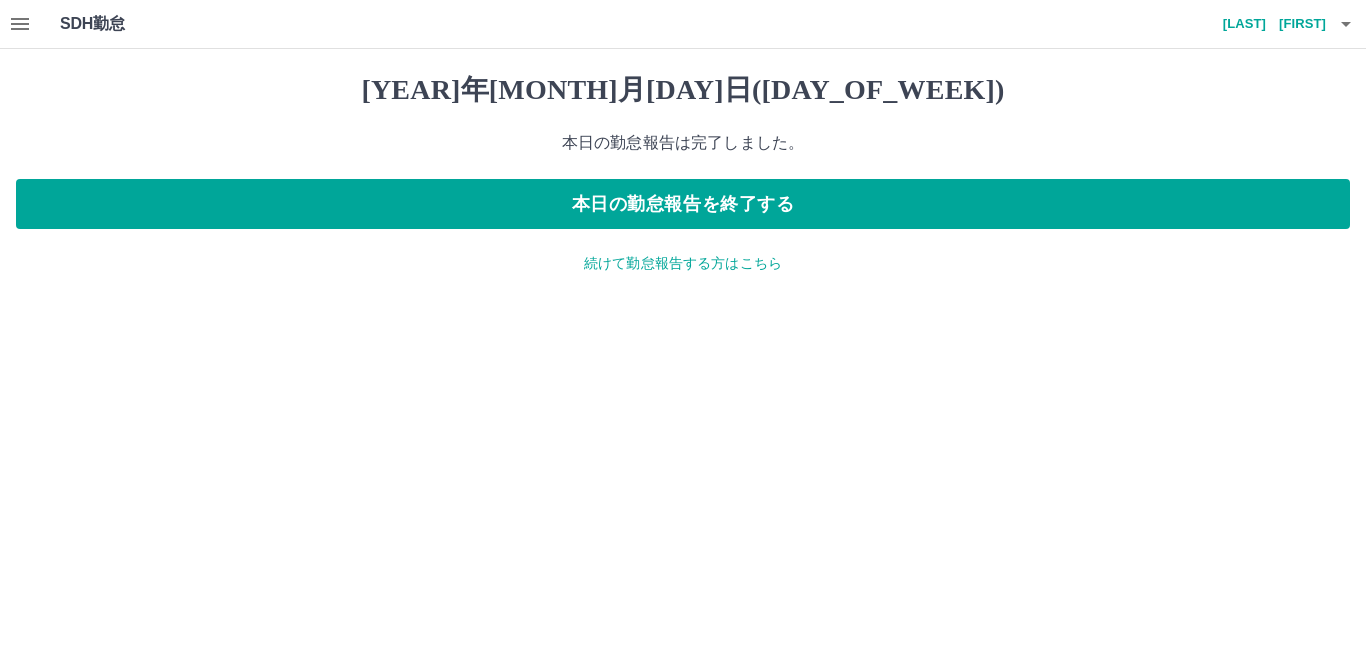 click on "[YEAR]年[MONTH]月[DAY]日([DAY_OF_WEEK]) 本日の勤怠報告は完了しました。 本日の勤怠報告を終了する 続けて勤怠報告する方はこちら" at bounding box center (683, 173) 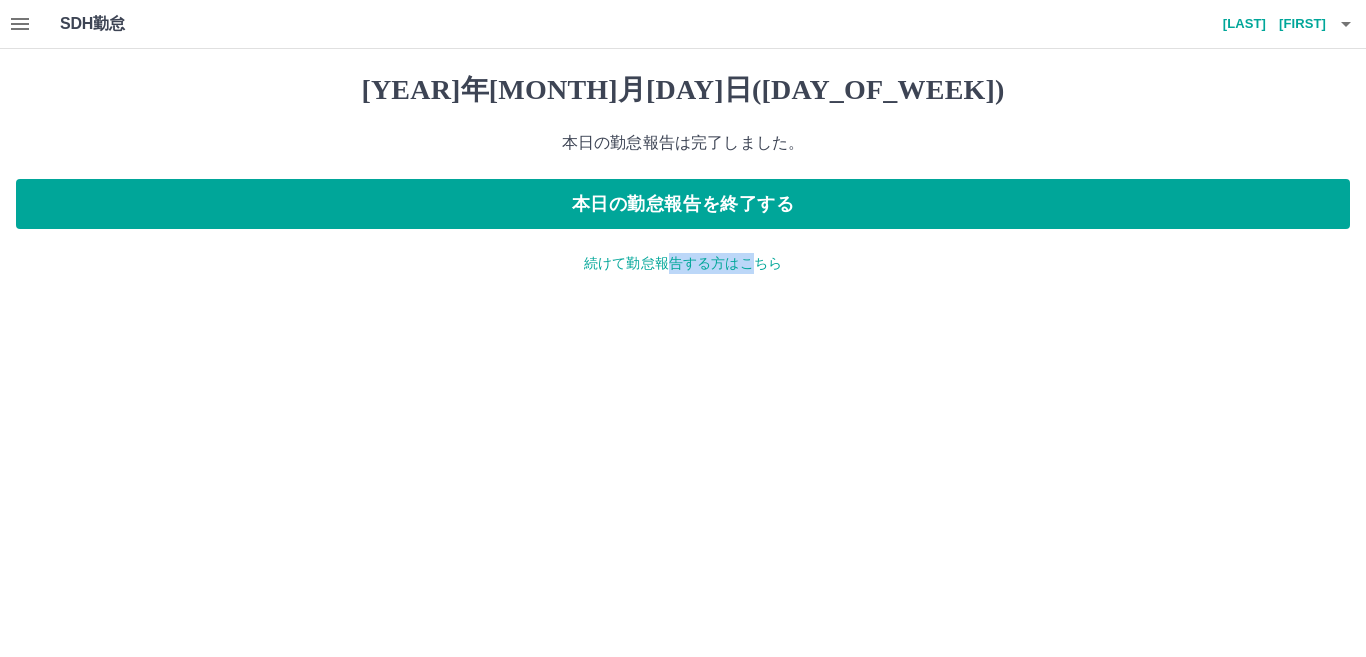 drag, startPoint x: 670, startPoint y: 291, endPoint x: 751, endPoint y: 287, distance: 81.09871 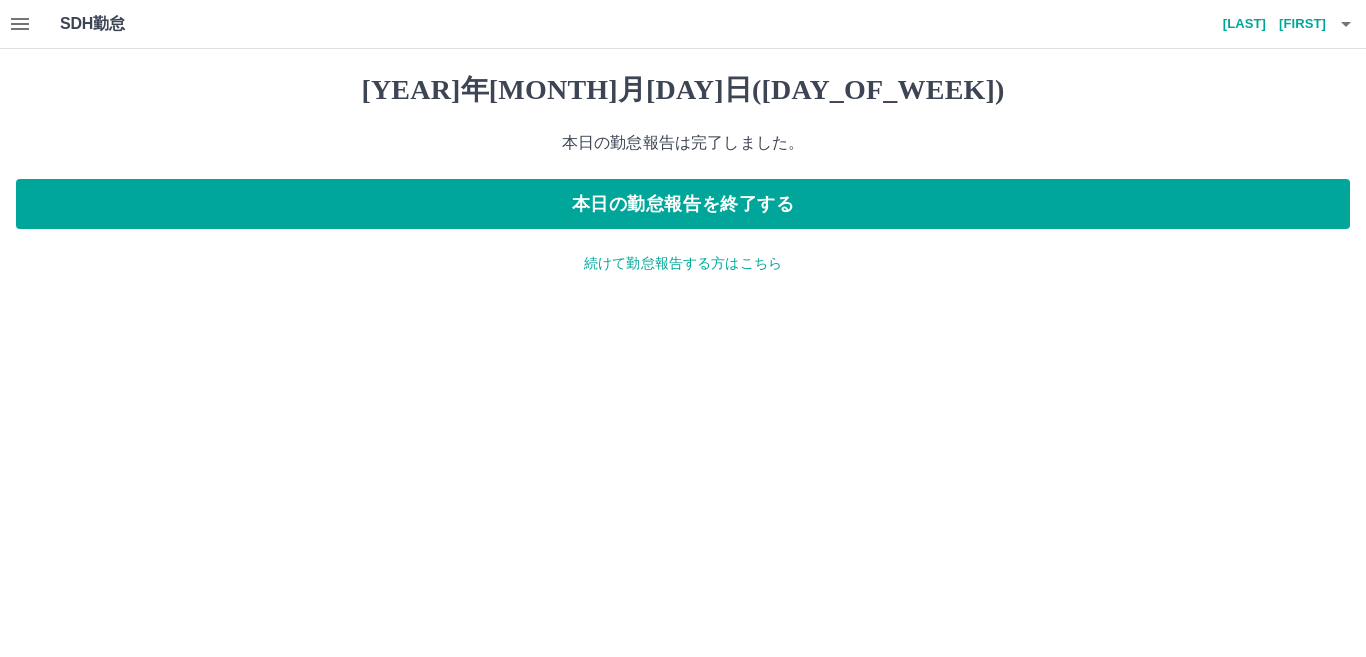 click on "[YEAR]年[MONTH]月[DAY]日([DAY_OF_WEEK]) 本日の勤怠報告は完了しました。 本日の勤怠報告を終了する 続けて勤怠報告する方はこちら" at bounding box center [683, 173] 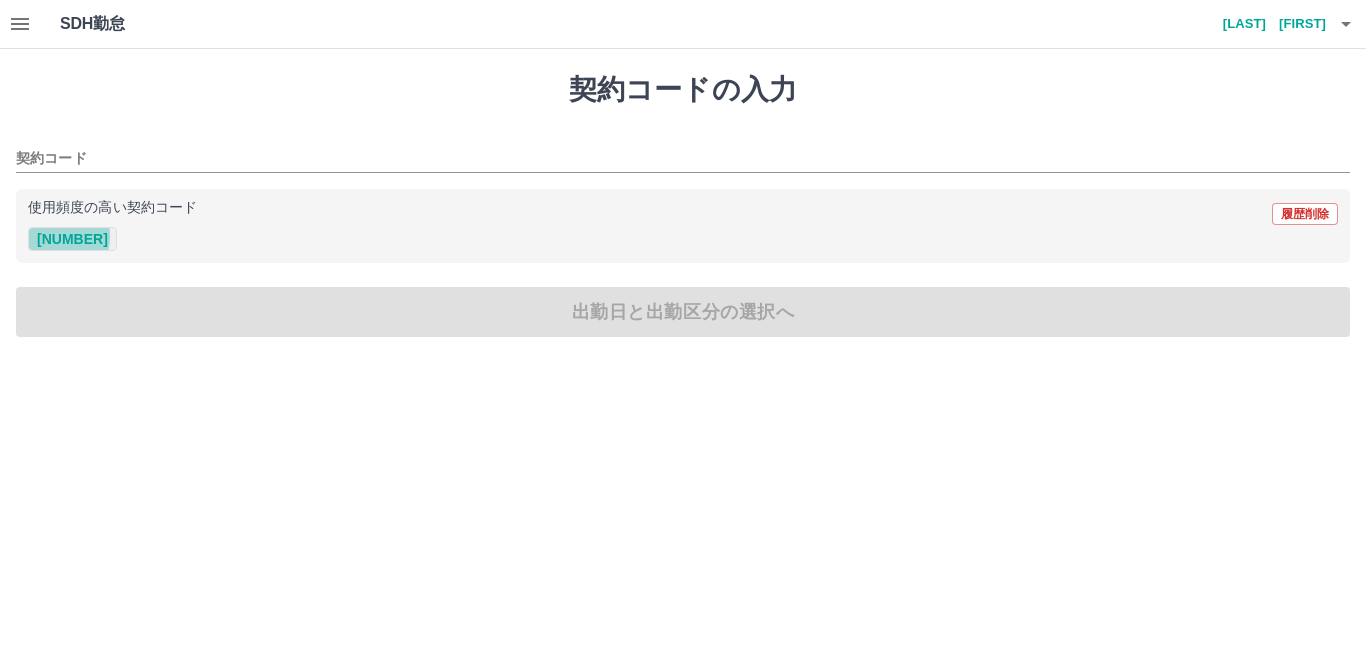 click on "[NUMBER]" at bounding box center [72, 239] 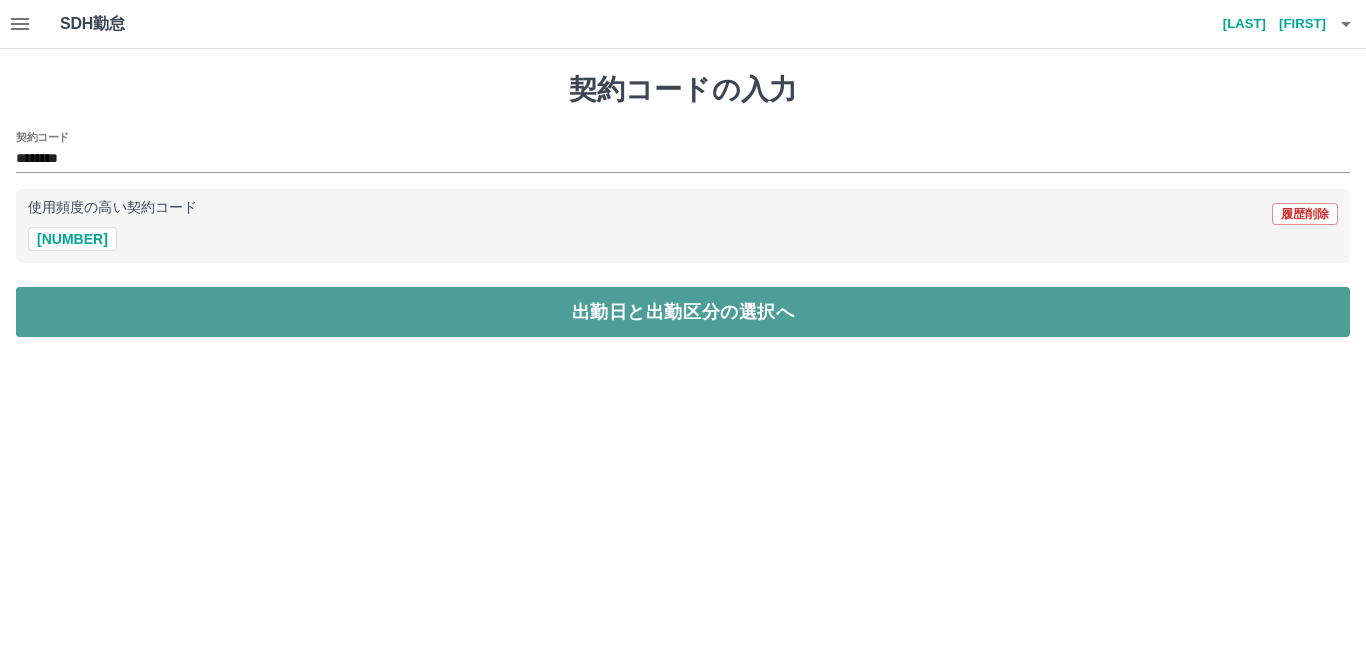 click on "出勤日と出勤区分の選択へ" at bounding box center [683, 312] 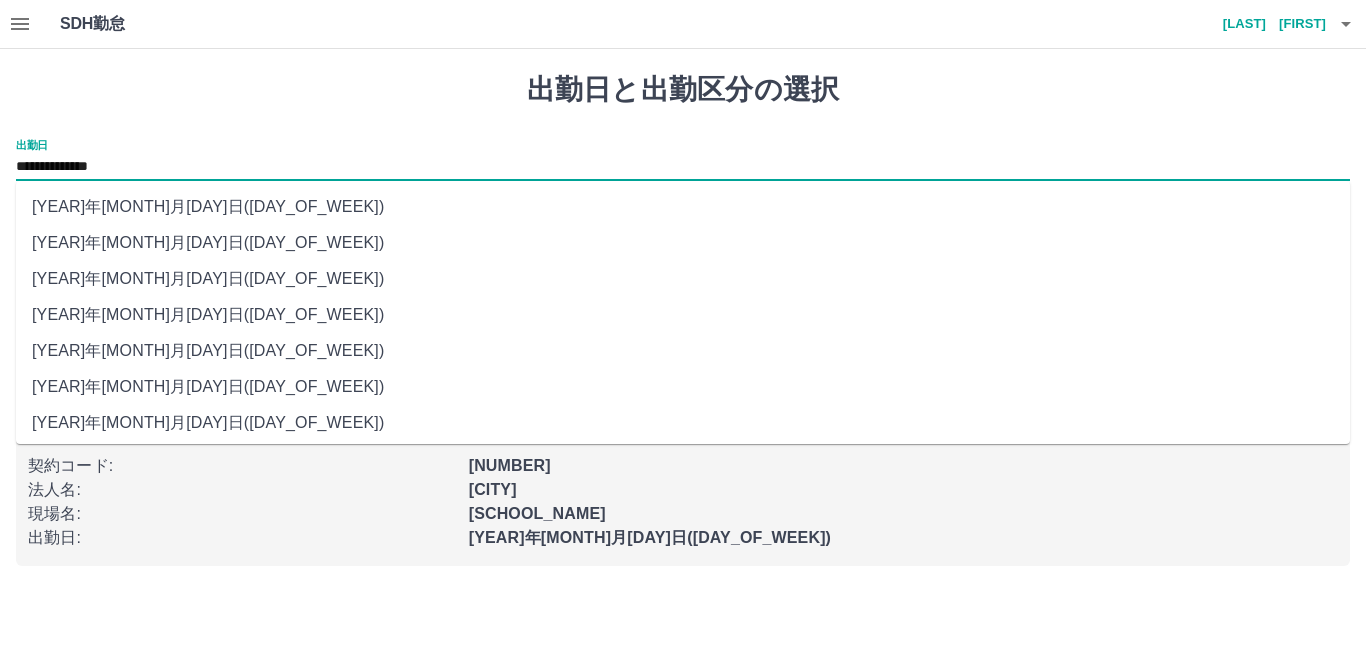 click on "**********" at bounding box center [683, 167] 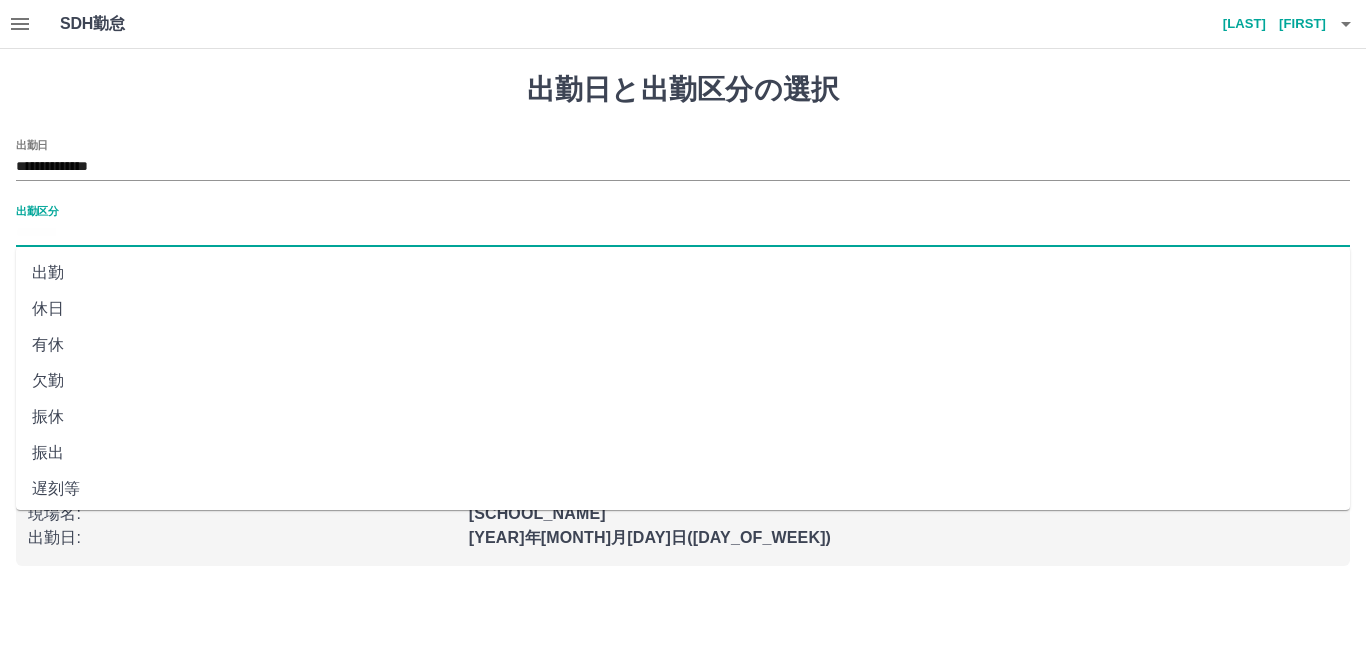 click on "出勤区分" at bounding box center (683, 233) 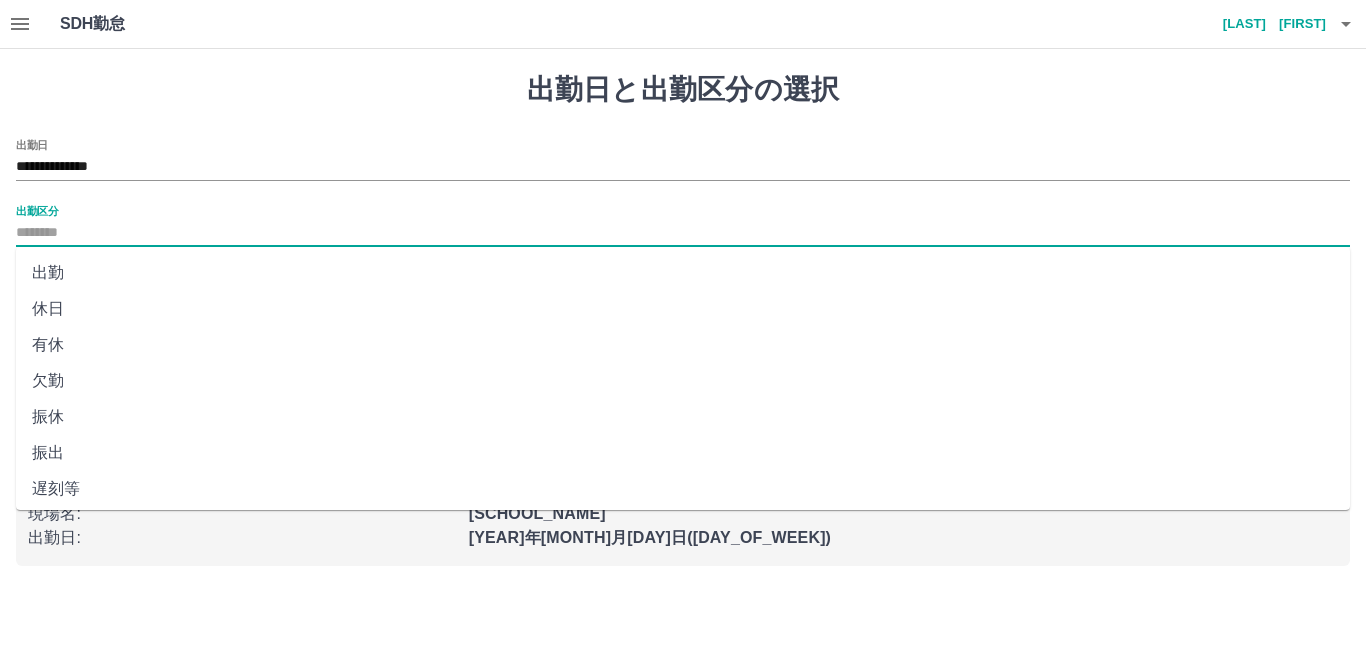 click on "有休" at bounding box center [683, 345] 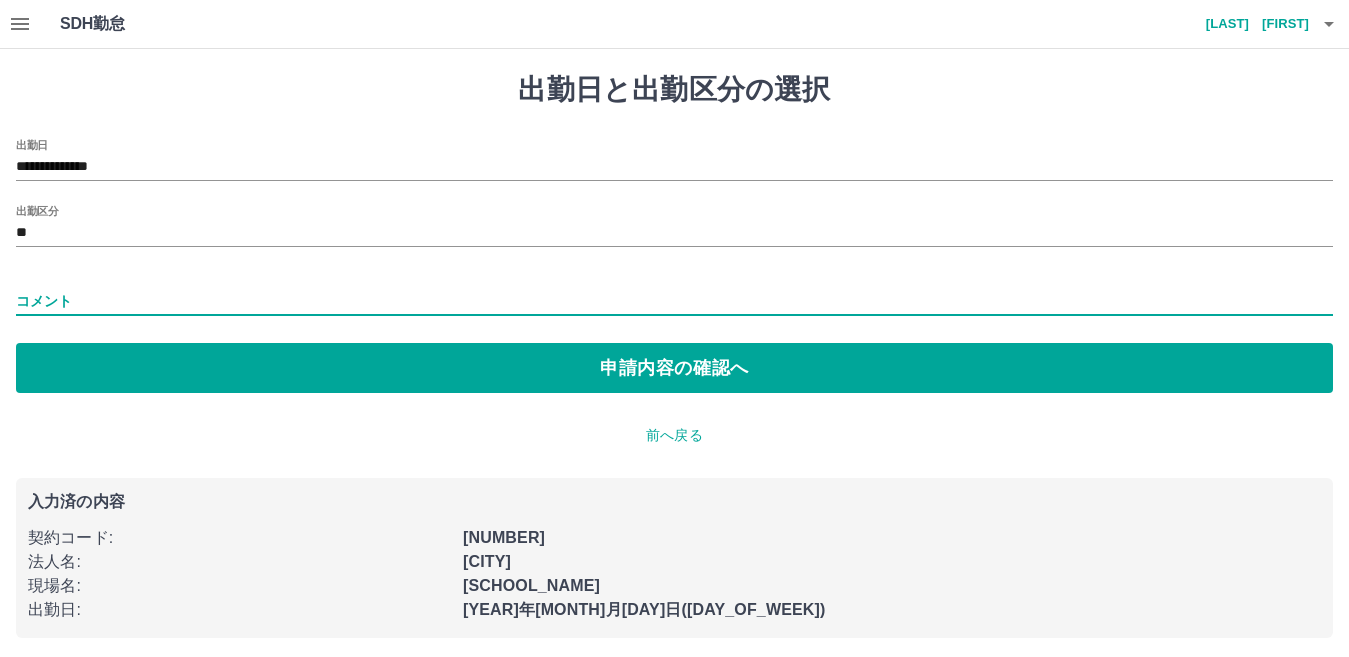click on "コメント" at bounding box center [674, 301] 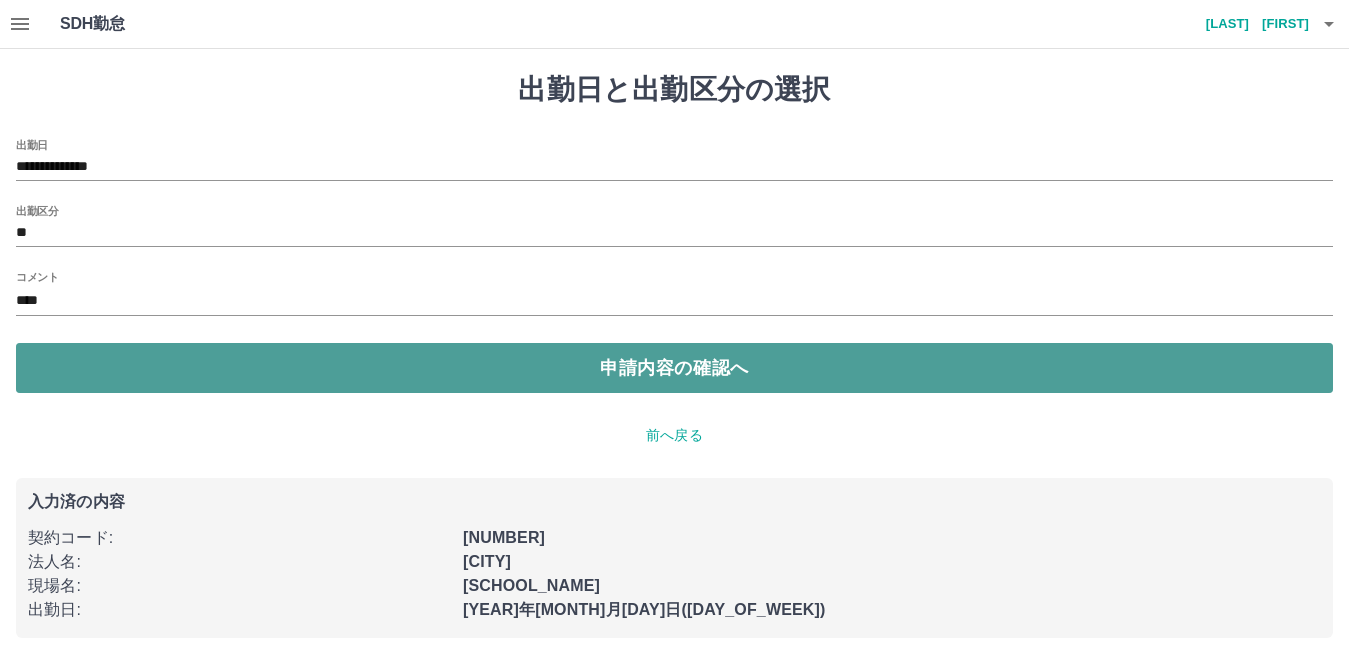 click on "申請内容の確認へ" at bounding box center (674, 368) 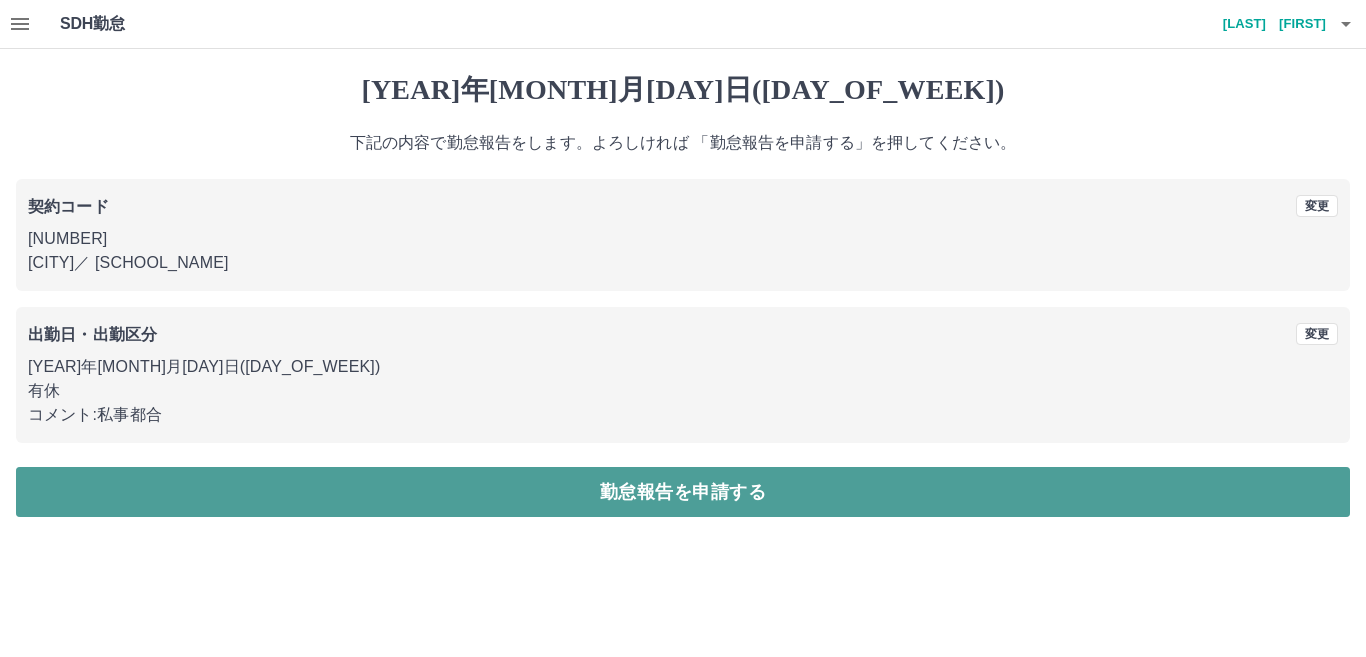 click on "勤怠報告を申請する" at bounding box center [683, 492] 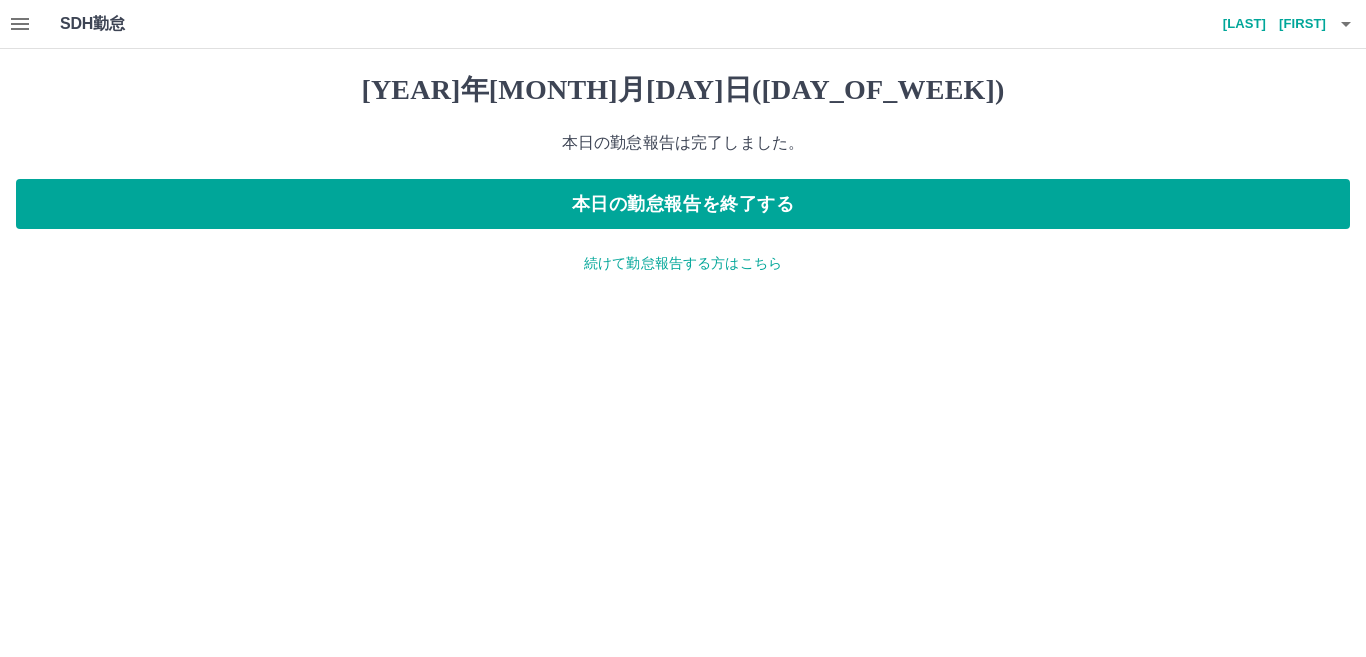 click on "続けて勤怠報告する方はこちら" at bounding box center [683, 263] 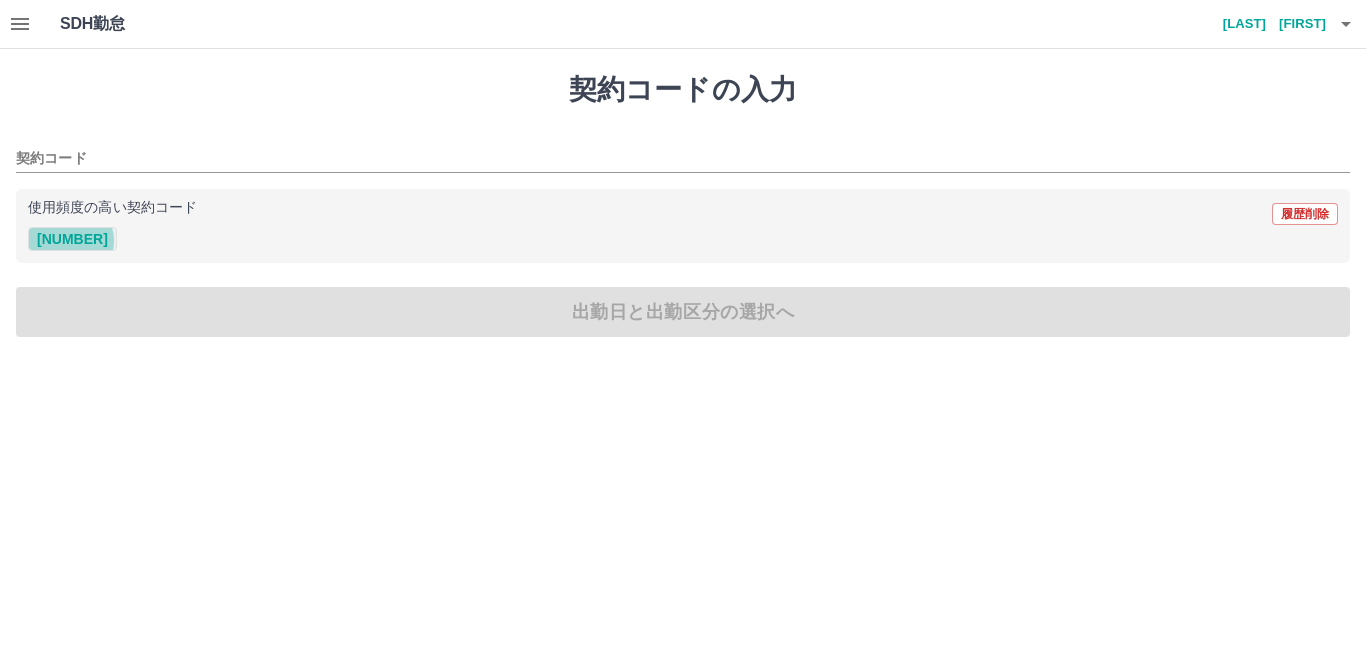click on "[NUMBER]" at bounding box center [72, 239] 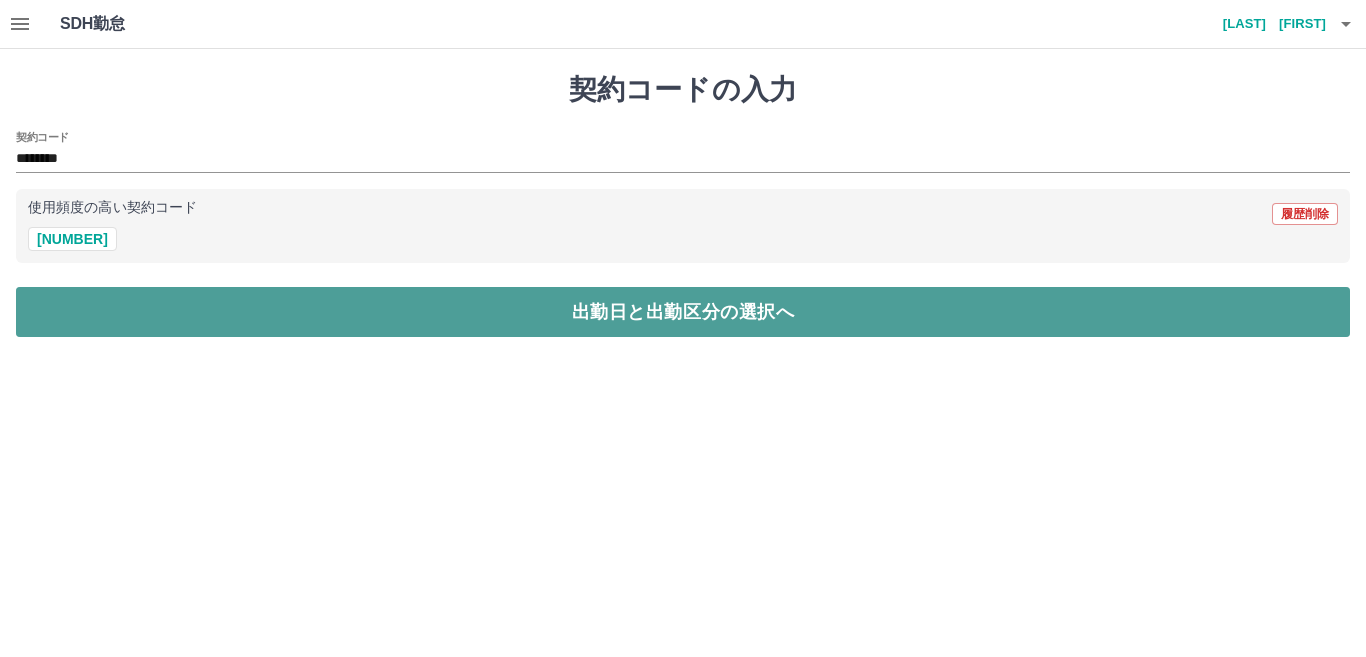click on "出勤日と出勤区分の選択へ" at bounding box center (683, 312) 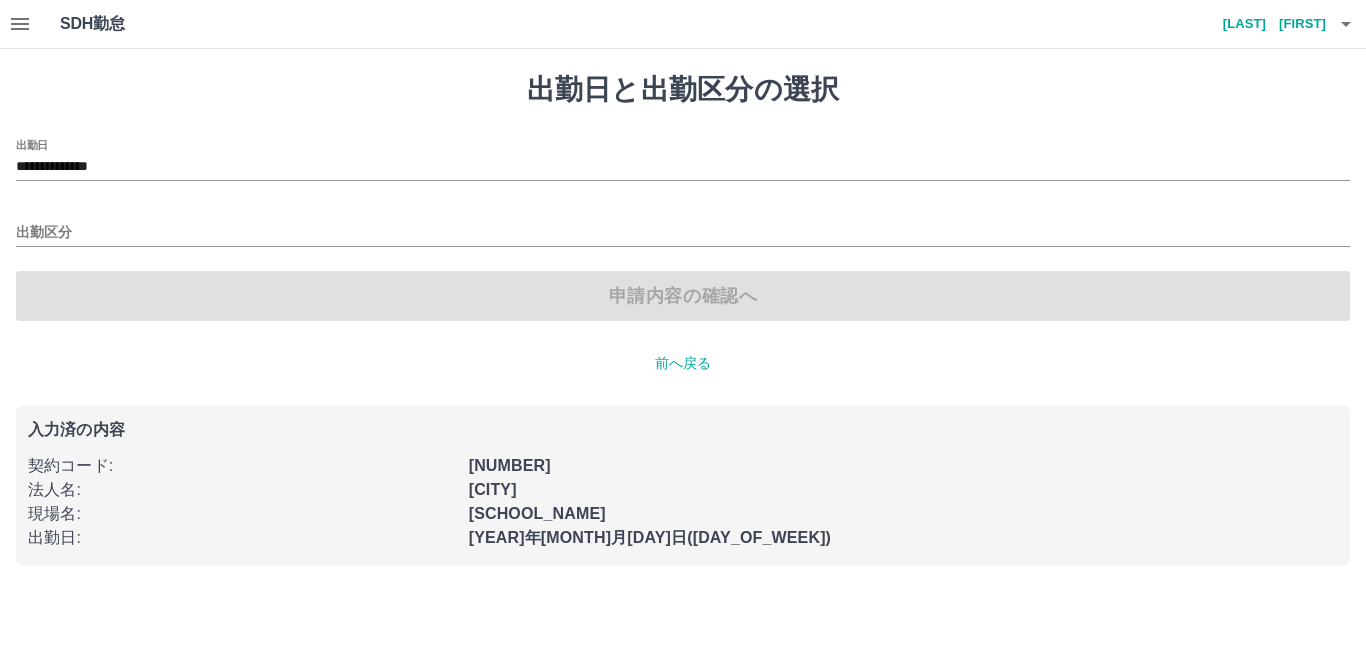 click on "出勤区分" at bounding box center [683, 160] 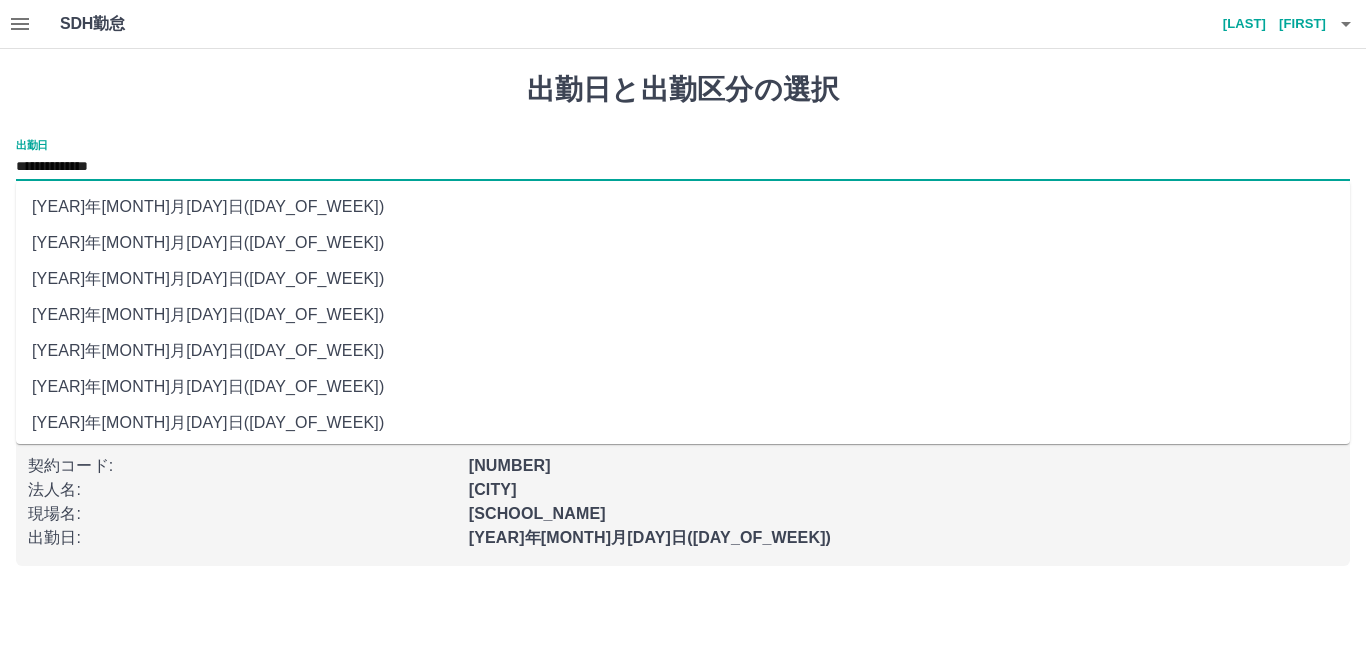 click on "**********" at bounding box center [683, 167] 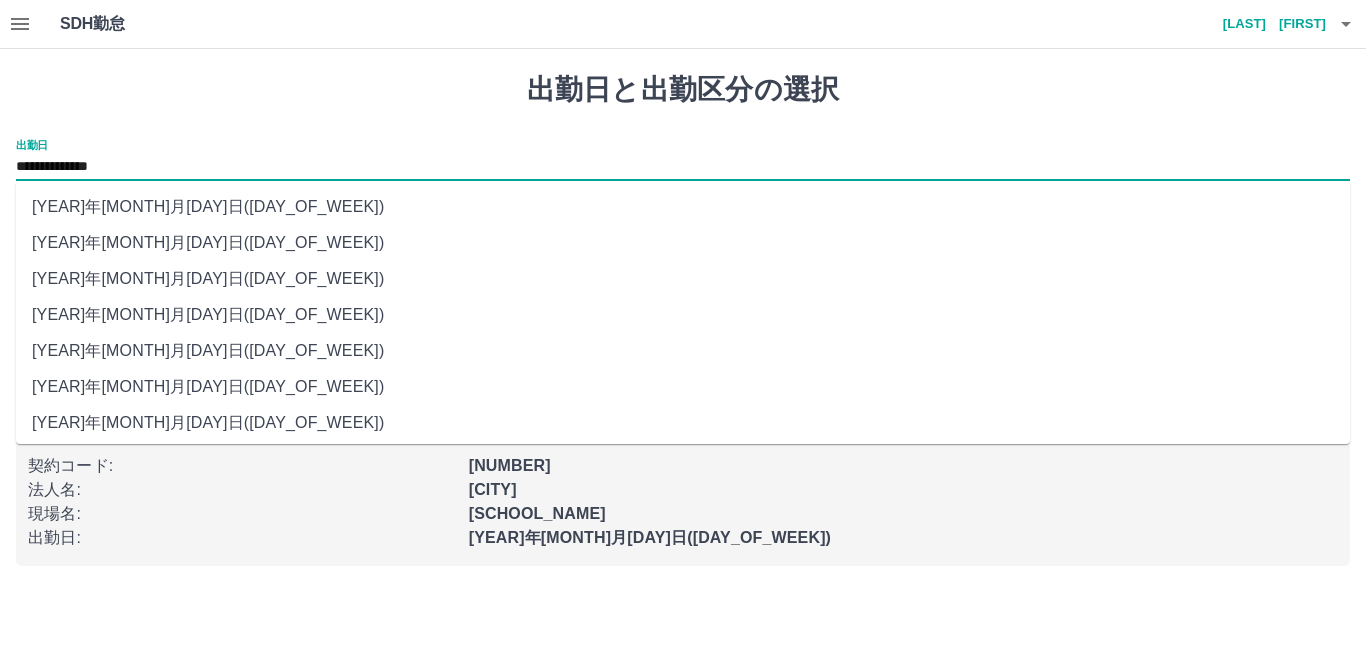 click on "[YEAR]年[MONTH]月[DAY]日([DAY_OF_WEEK])" at bounding box center [683, 279] 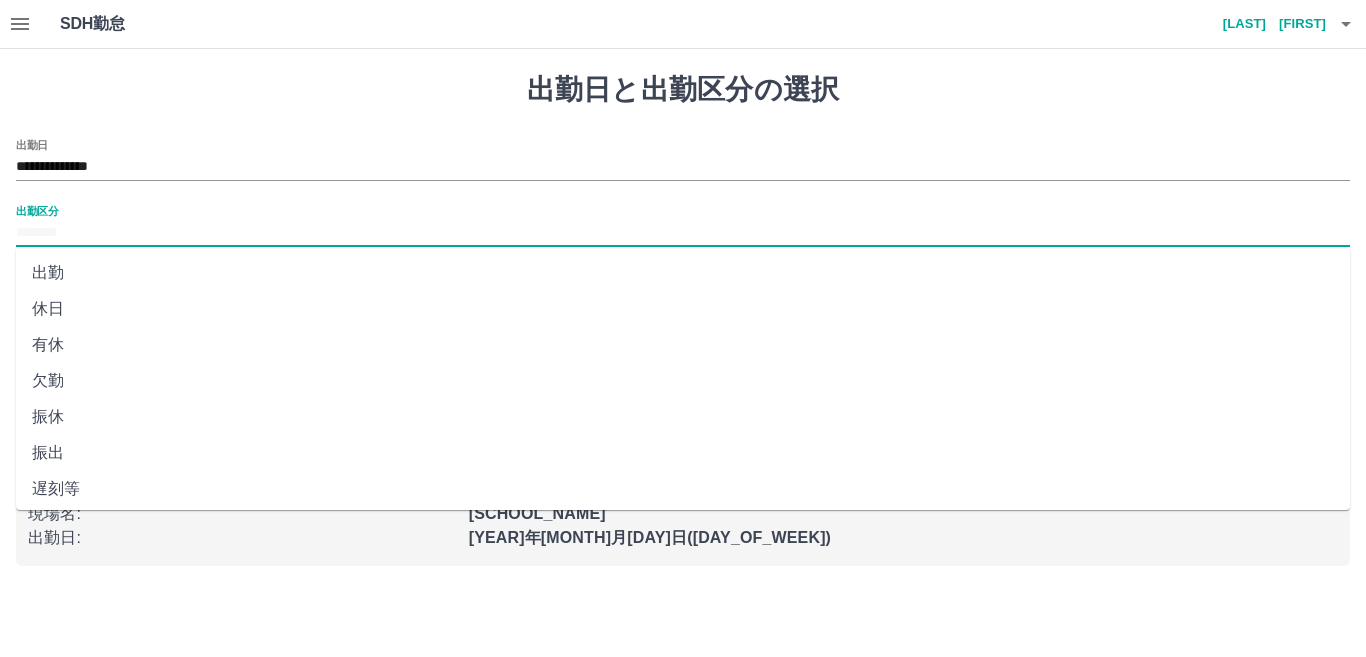 click on "出勤区分" at bounding box center (683, 233) 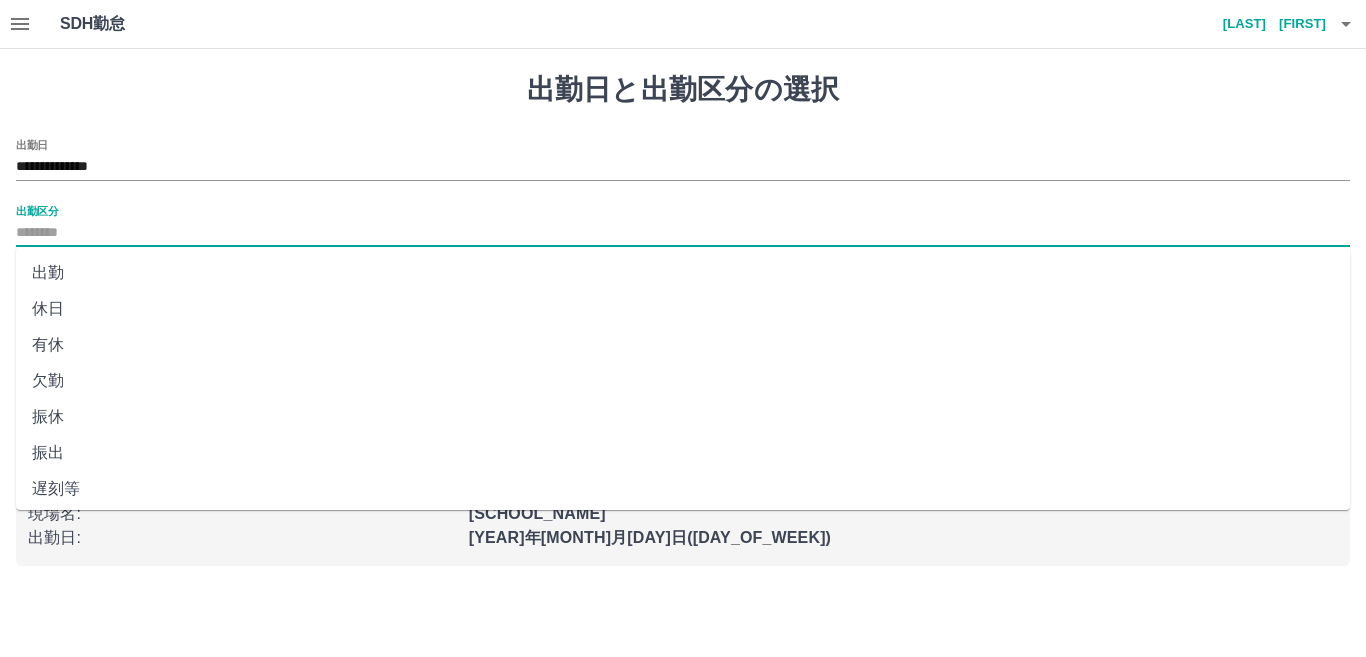 click on "有休" at bounding box center [683, 345] 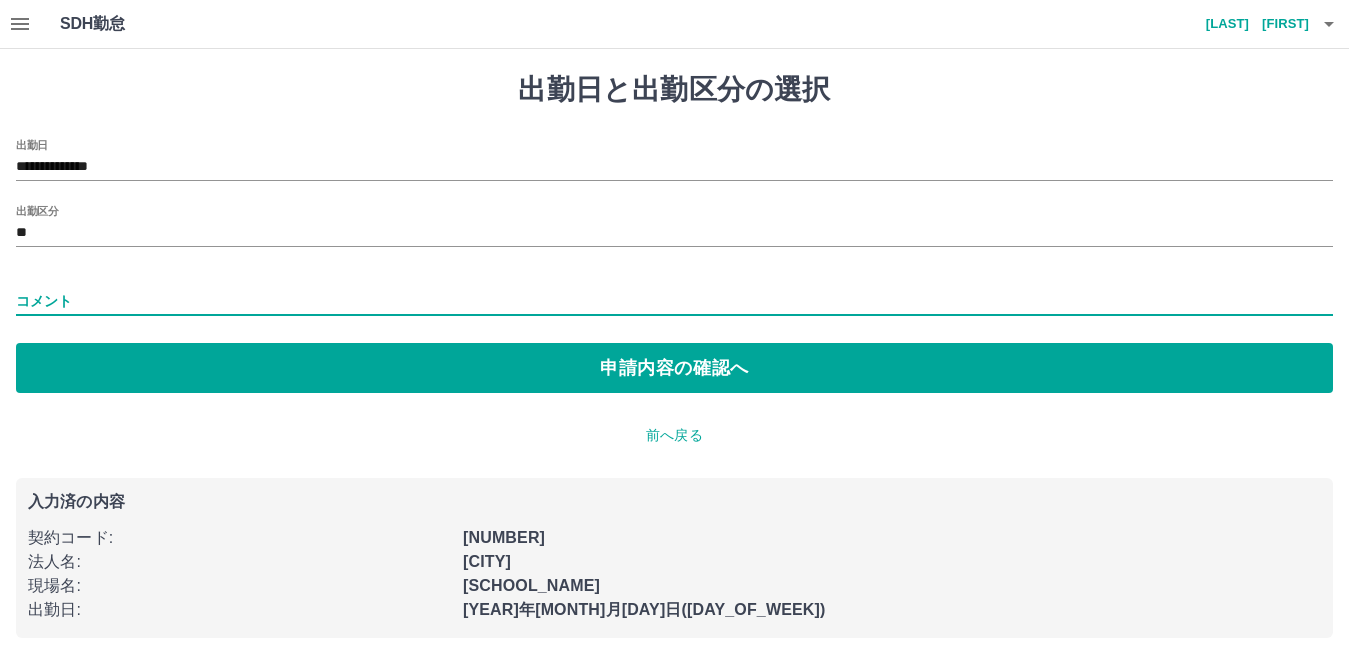 click on "コメント" at bounding box center (674, 301) 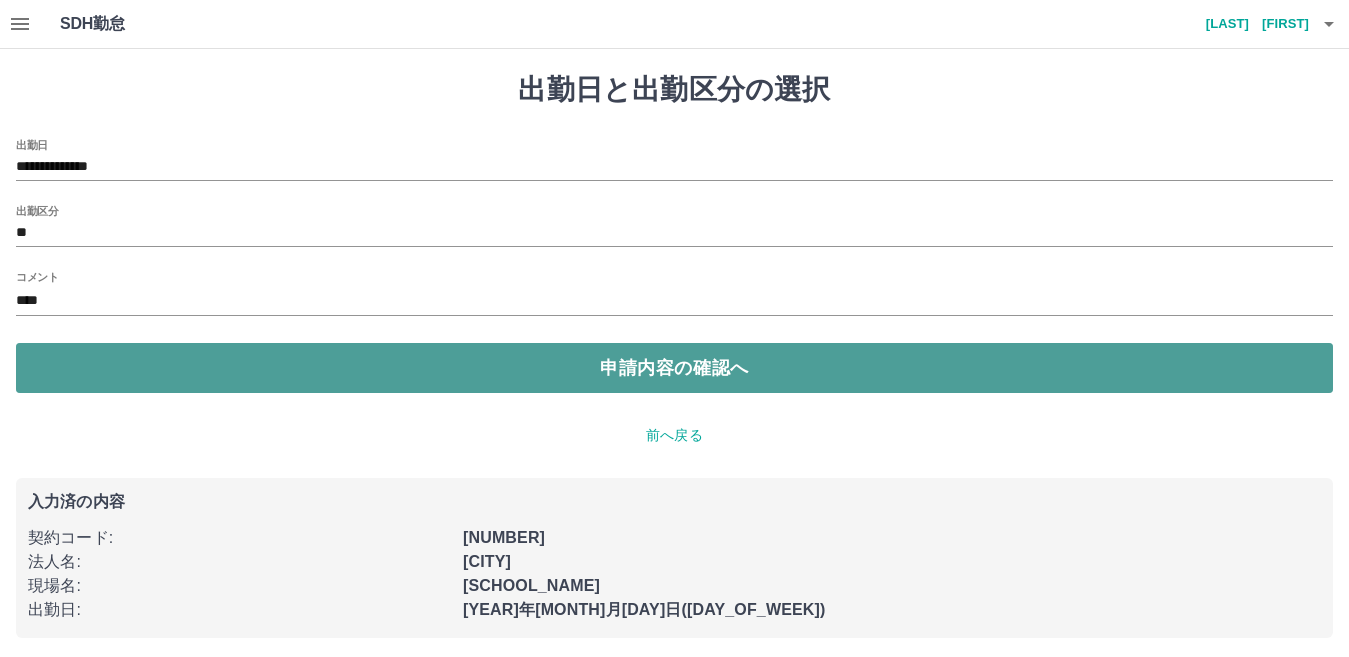 click on "申請内容の確認へ" at bounding box center (674, 368) 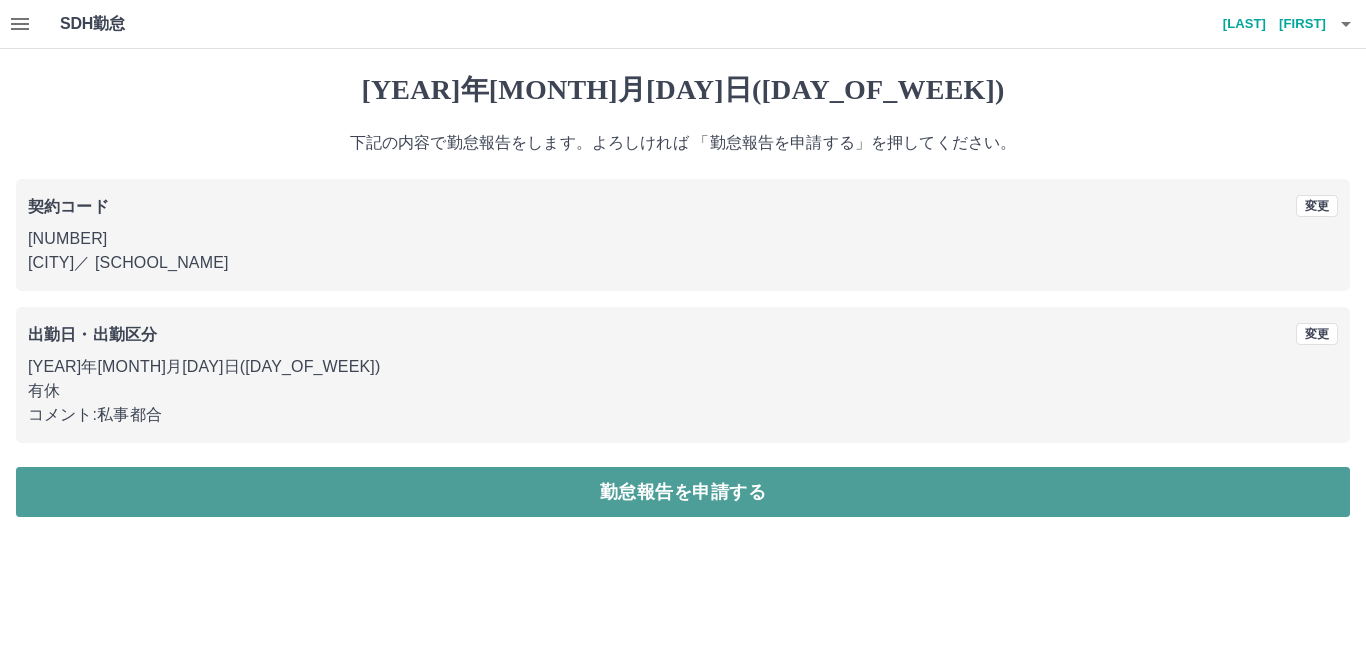 click on "勤怠報告を申請する" at bounding box center (683, 492) 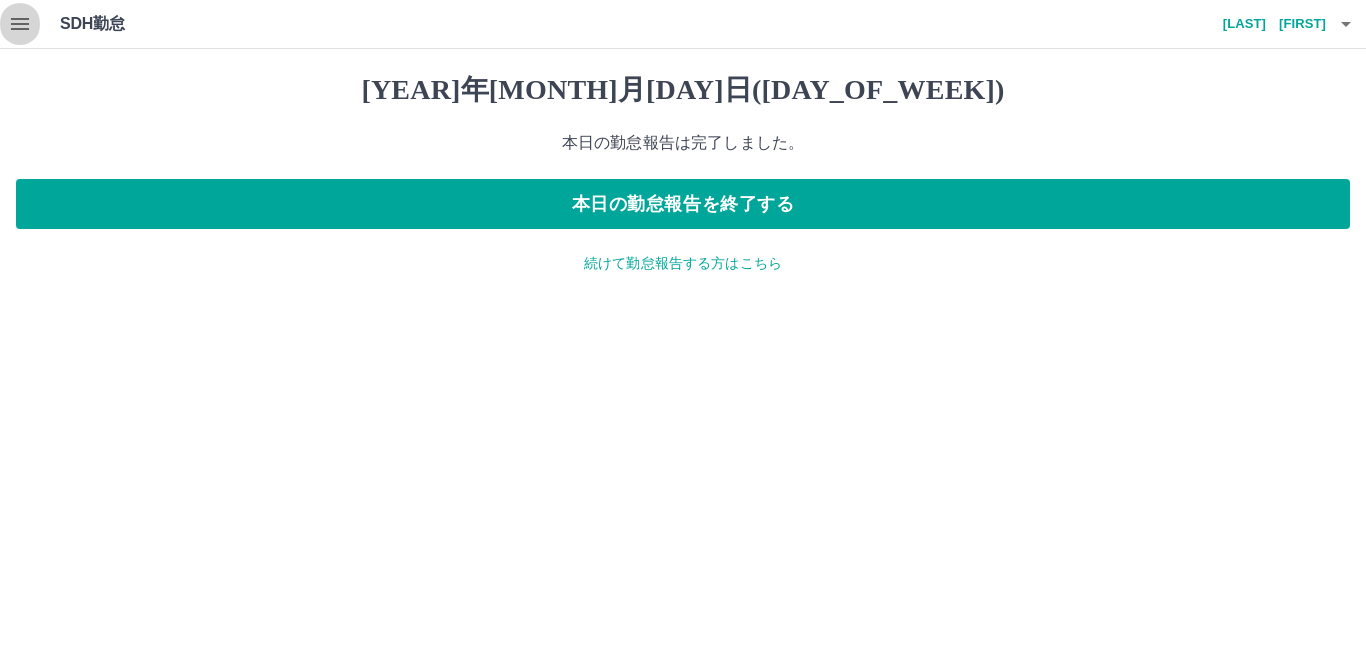 click at bounding box center [20, 24] 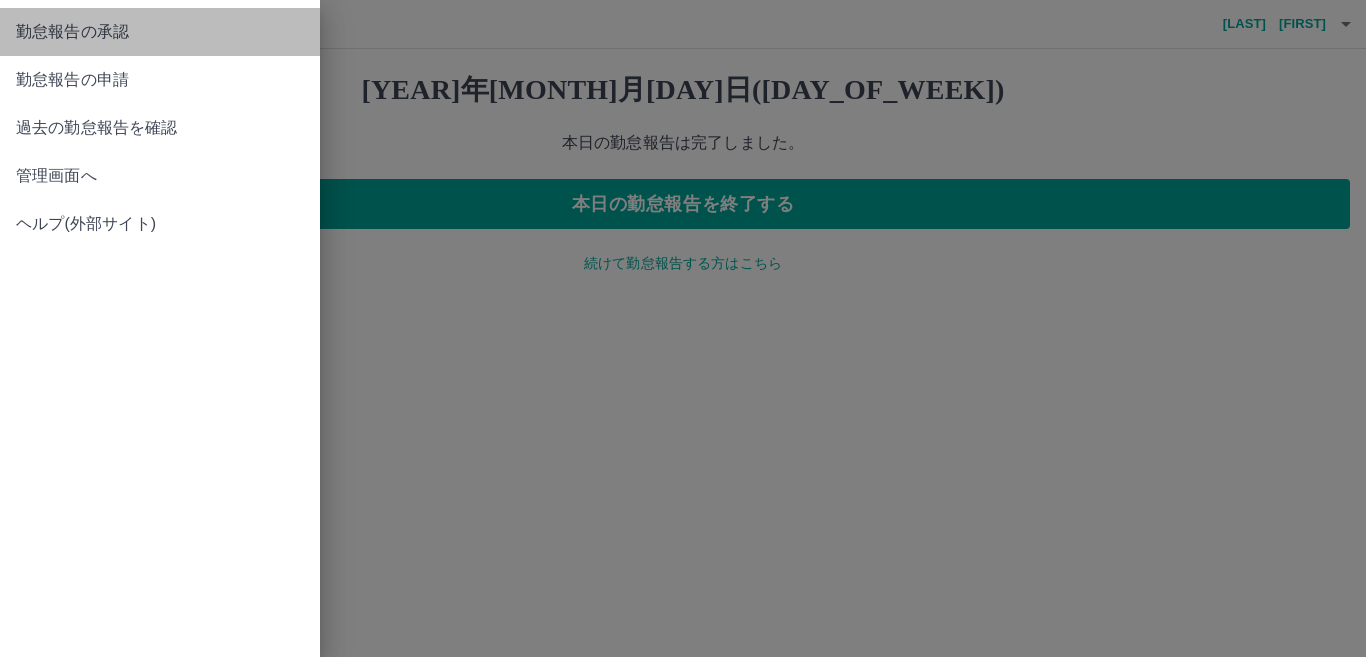 click on "勤怠報告の承認" at bounding box center [160, 32] 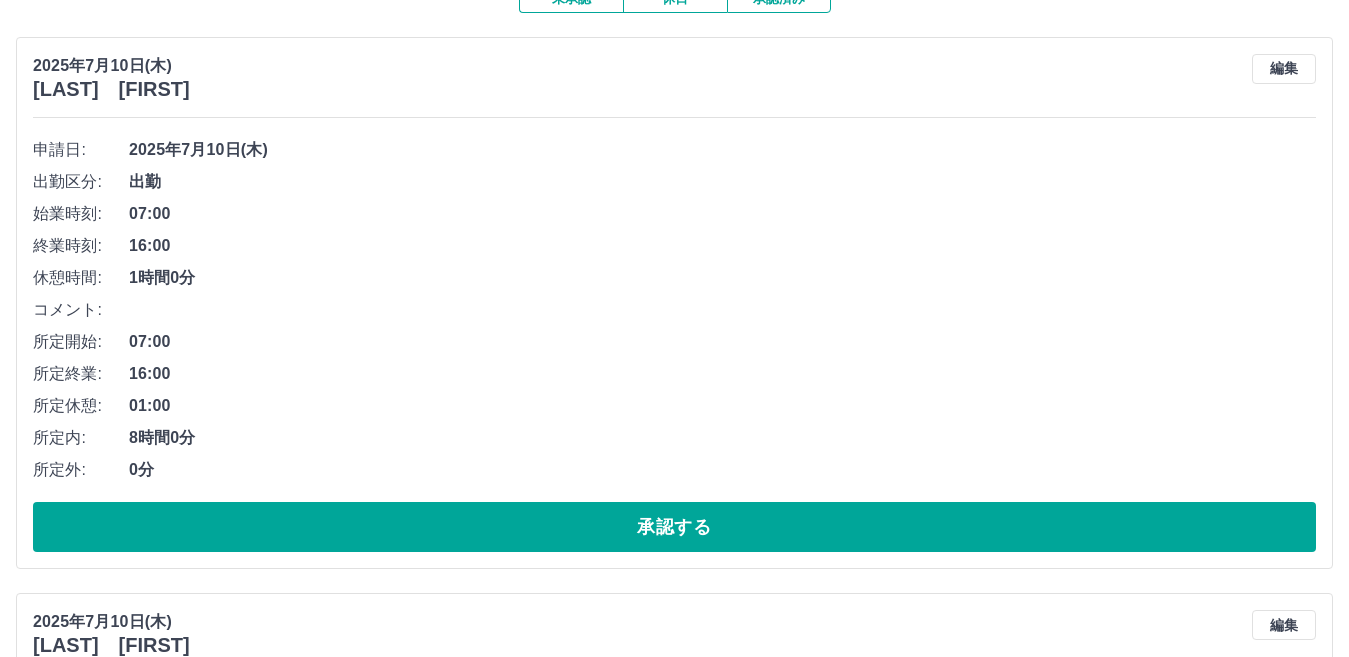 scroll, scrollTop: 200, scrollLeft: 0, axis: vertical 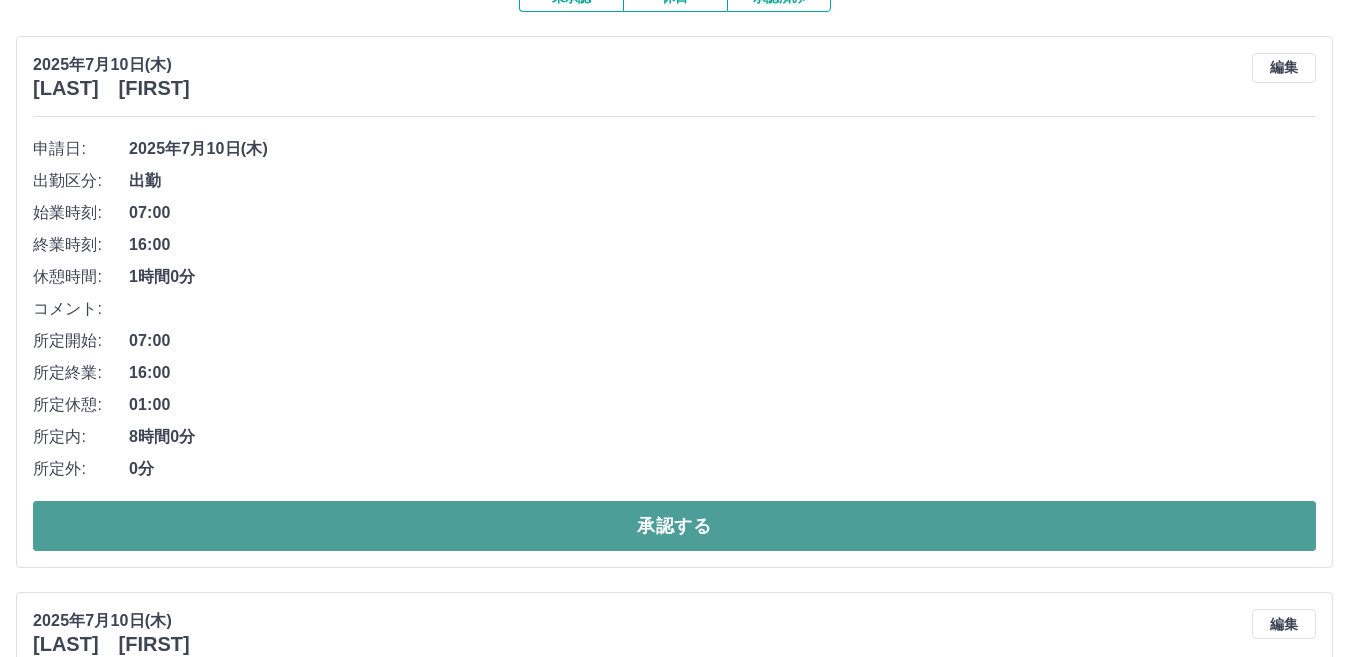 click on "承認する" at bounding box center (674, 526) 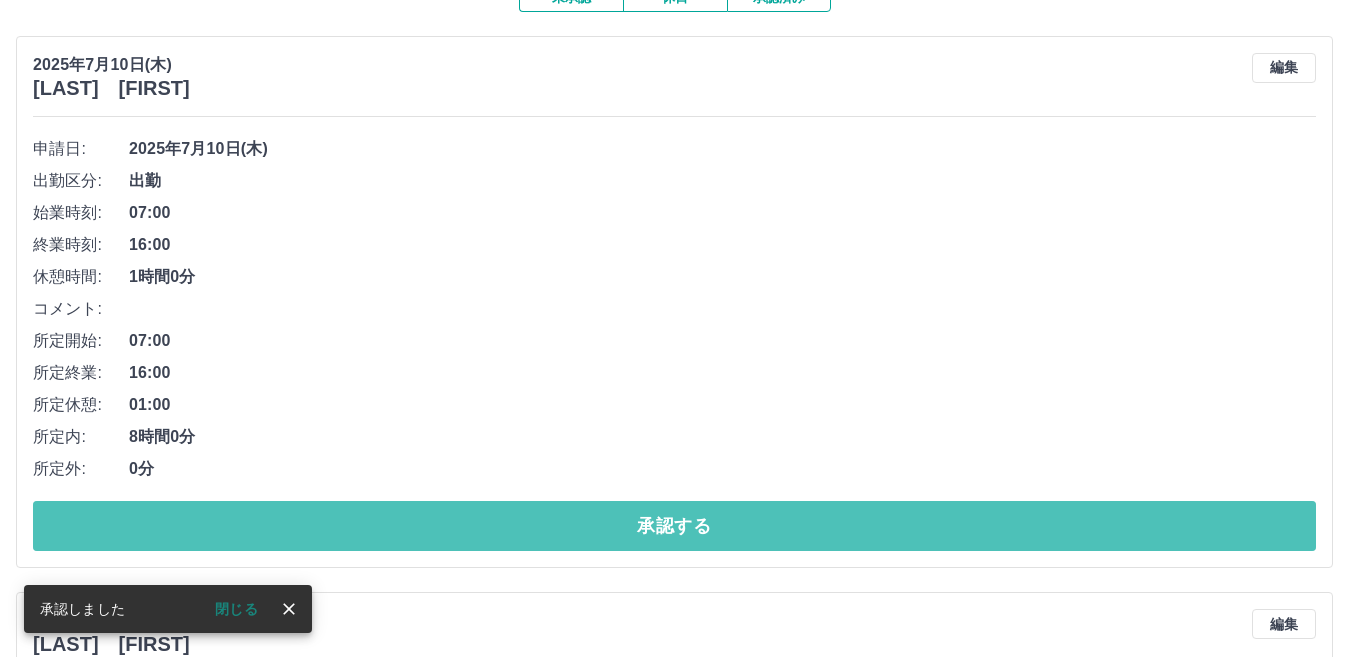 click on "承認する" at bounding box center [674, 526] 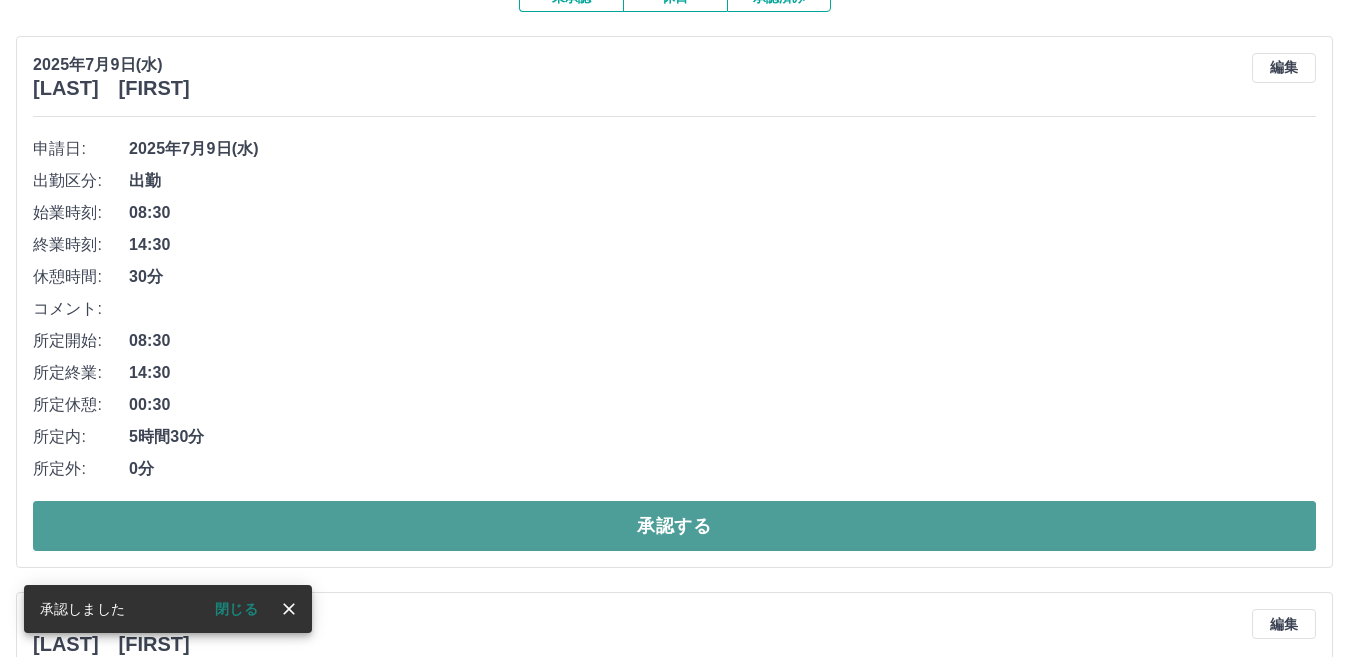 click on "承認する" at bounding box center (674, 526) 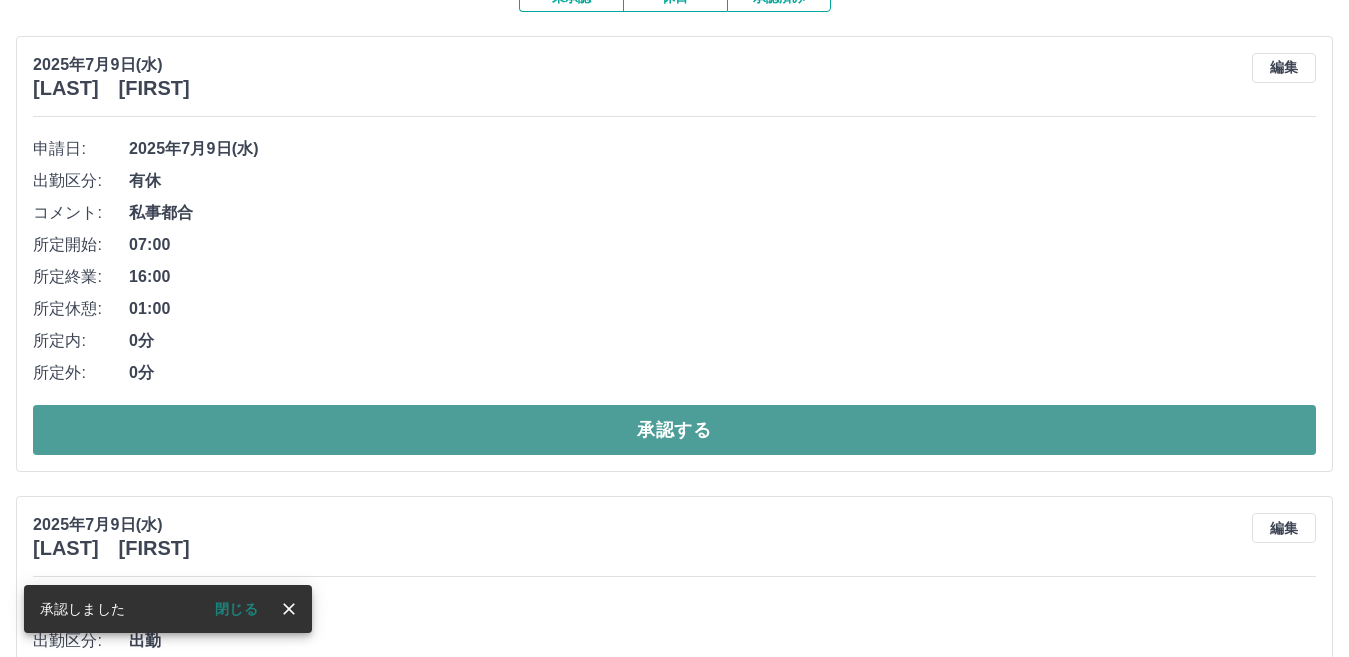 click on "承認する" at bounding box center [674, 430] 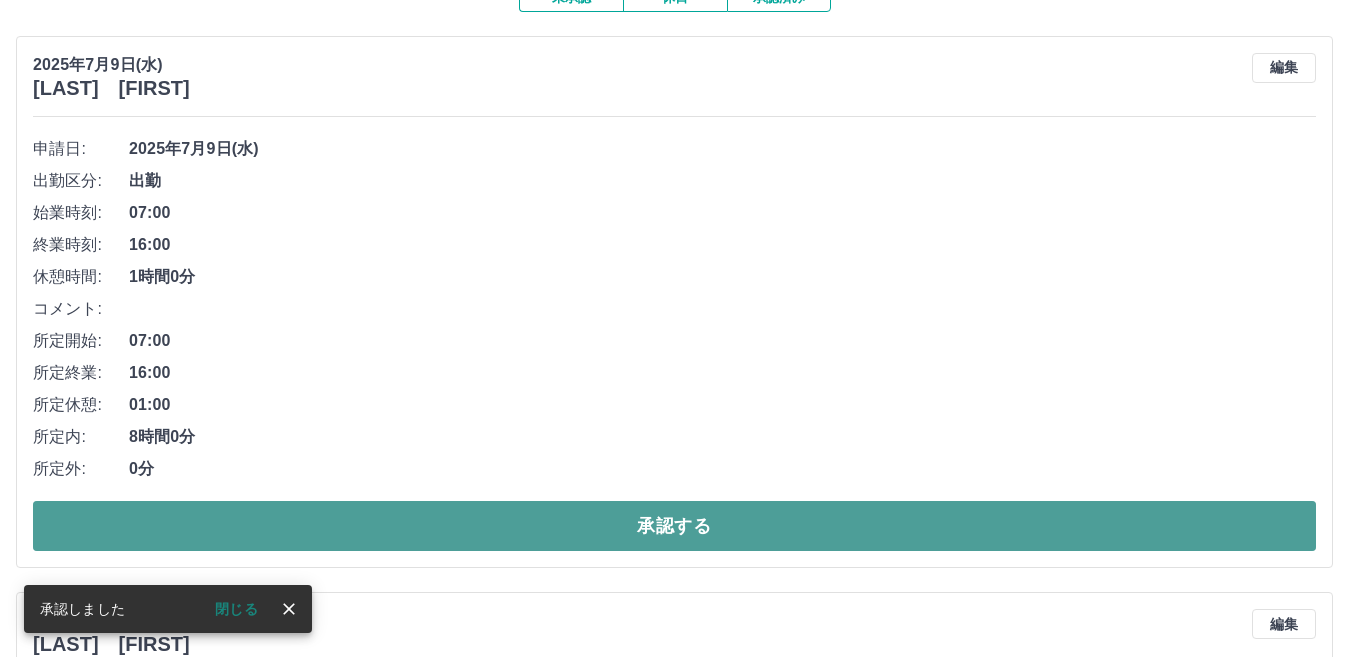 click on "承認する" at bounding box center [674, 526] 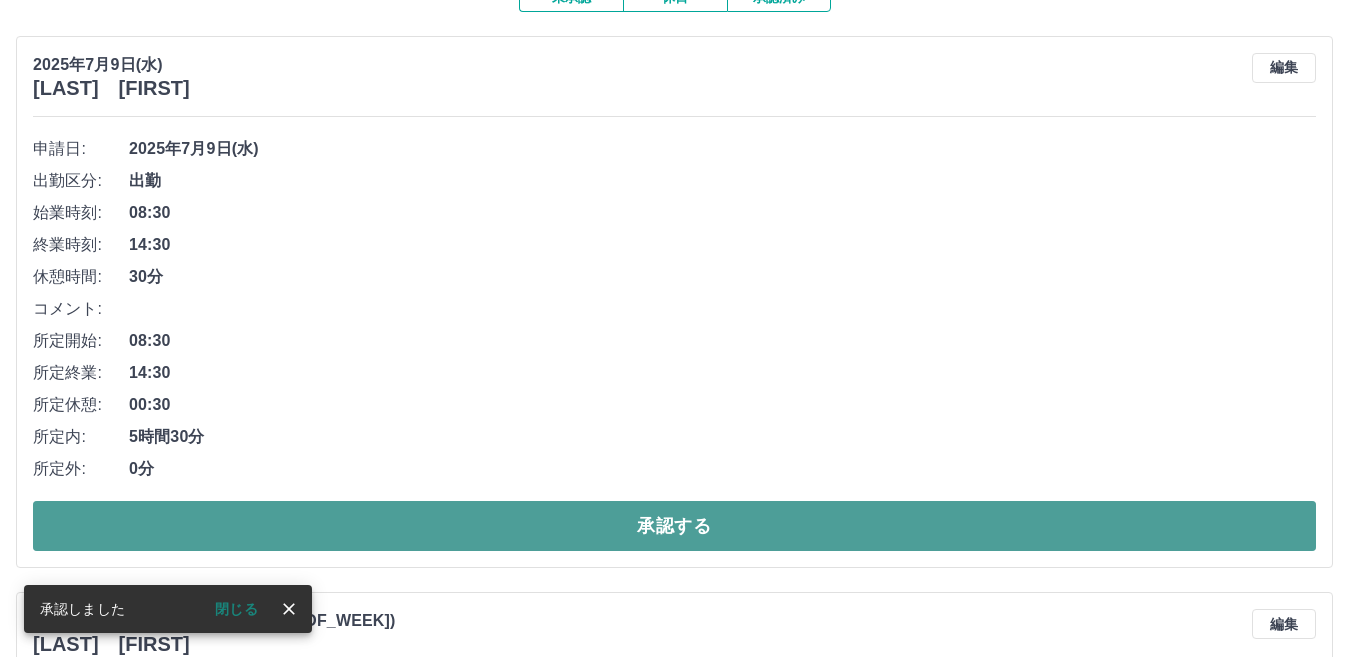 click on "承認する" at bounding box center (674, 526) 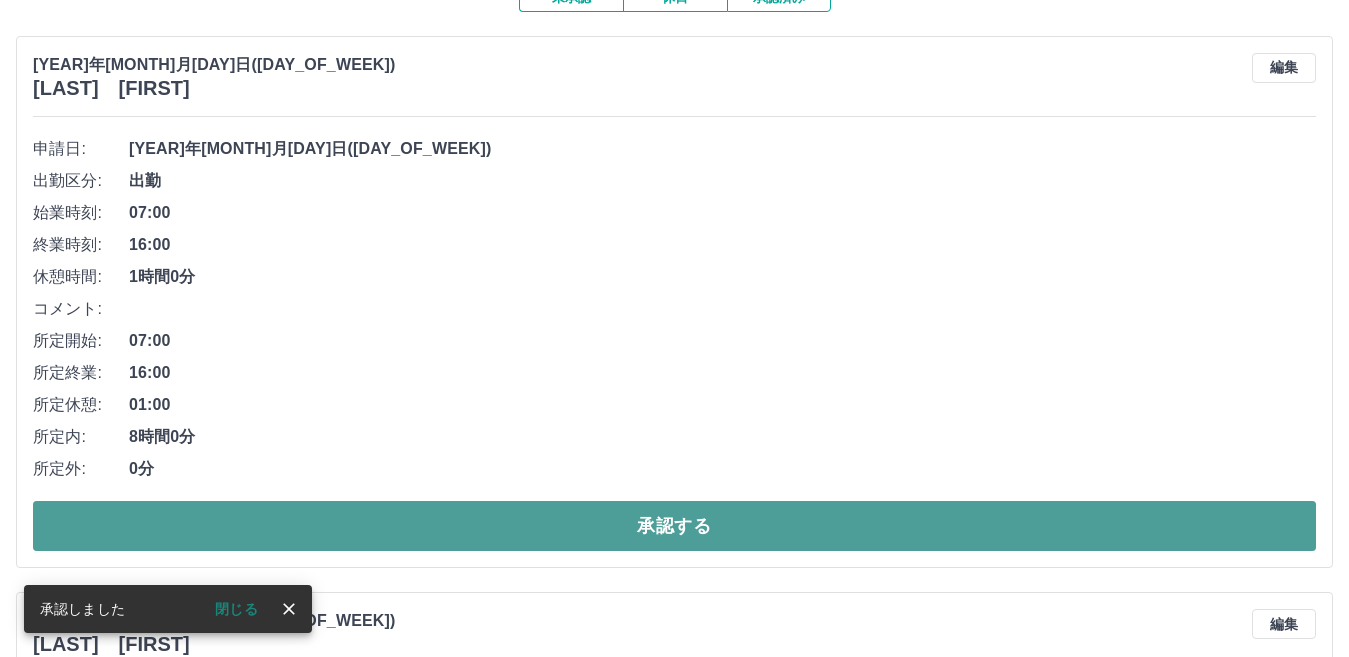 click on "承認する" at bounding box center (674, 526) 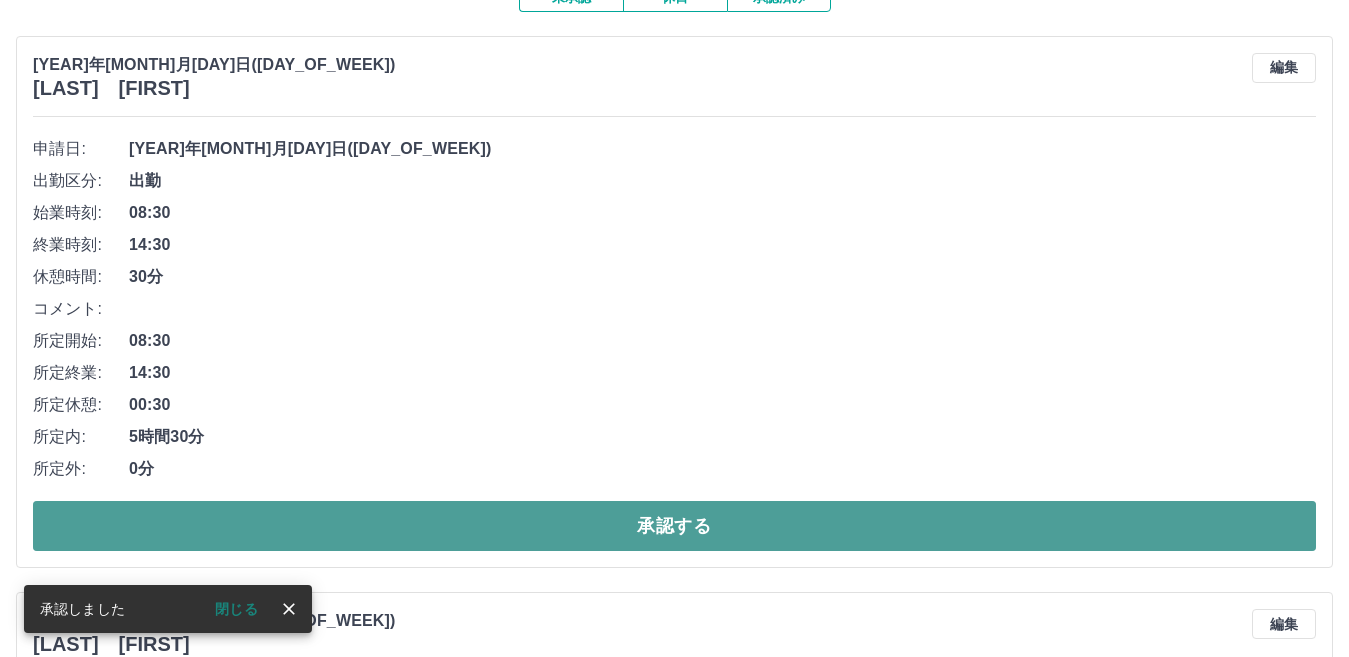 click on "承認する" at bounding box center (674, 526) 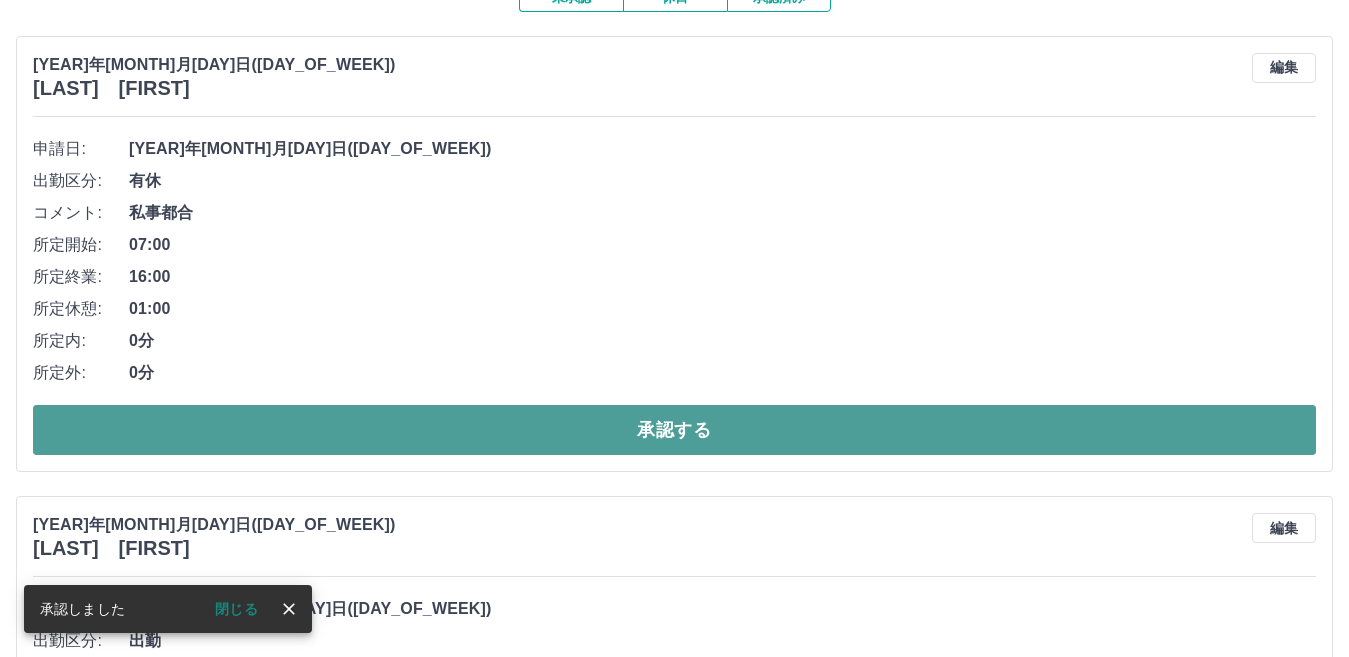 click on "承認する" at bounding box center (674, 430) 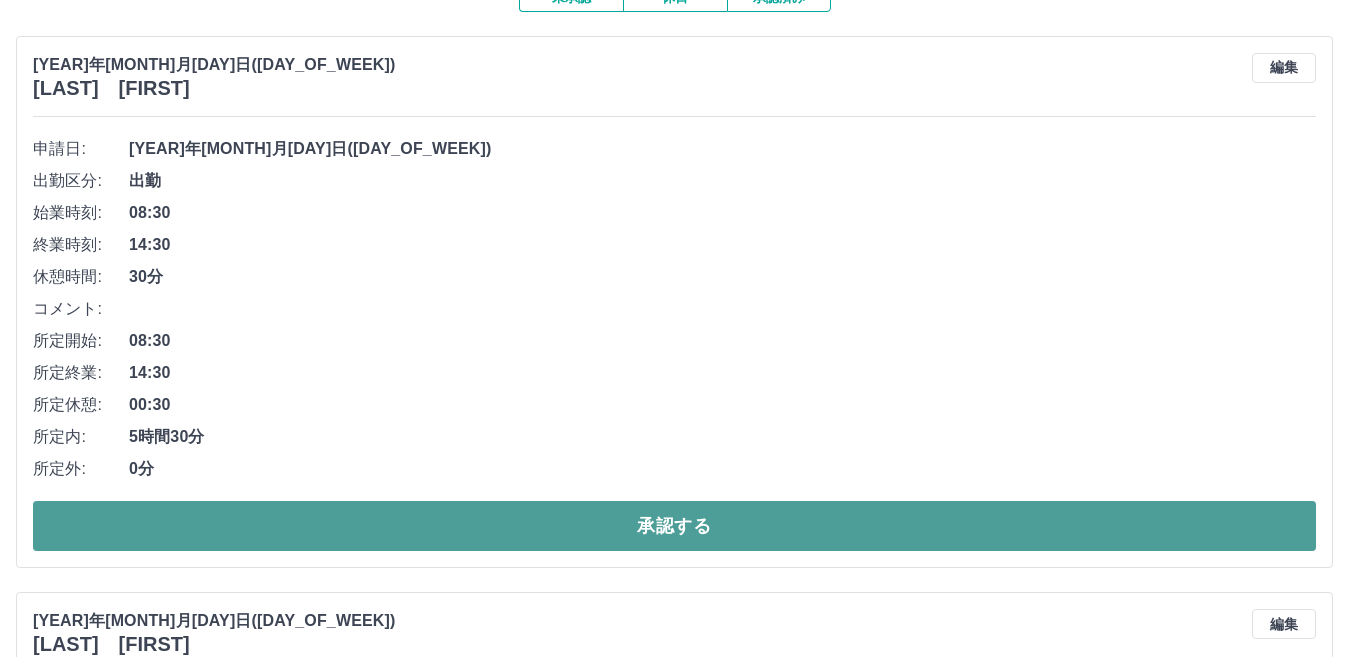 click on "承認する" at bounding box center (674, 526) 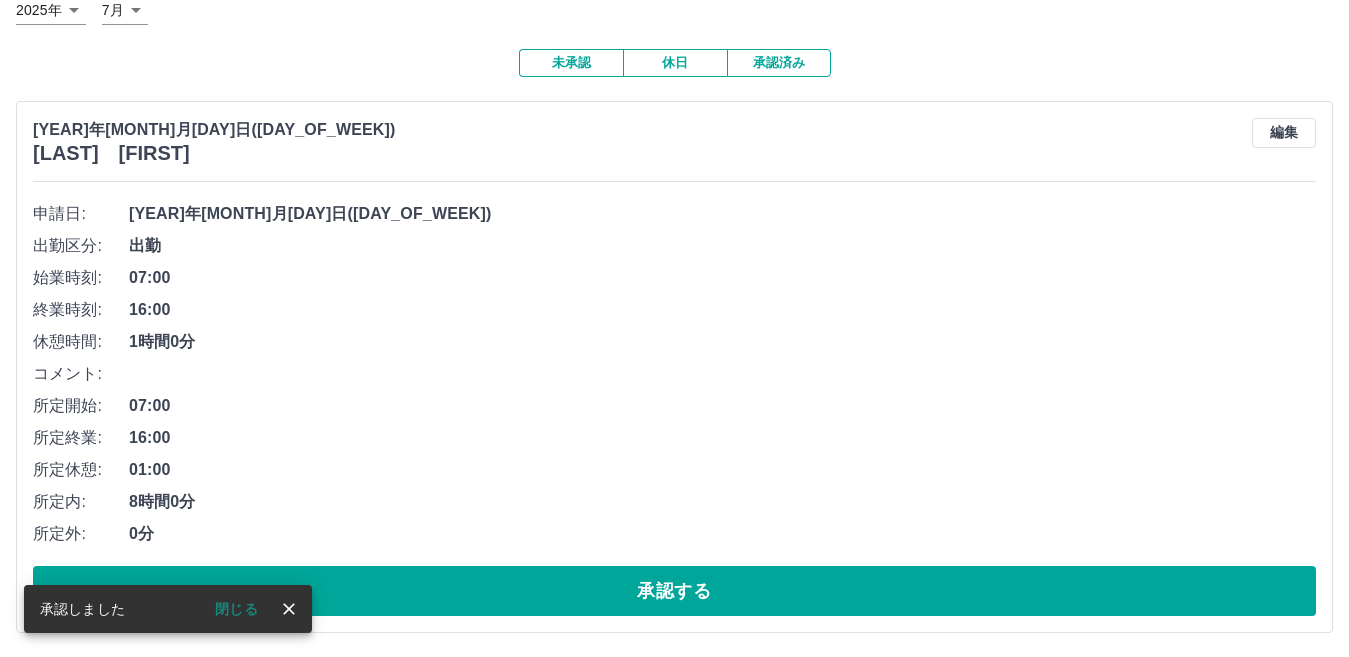 scroll, scrollTop: 137, scrollLeft: 0, axis: vertical 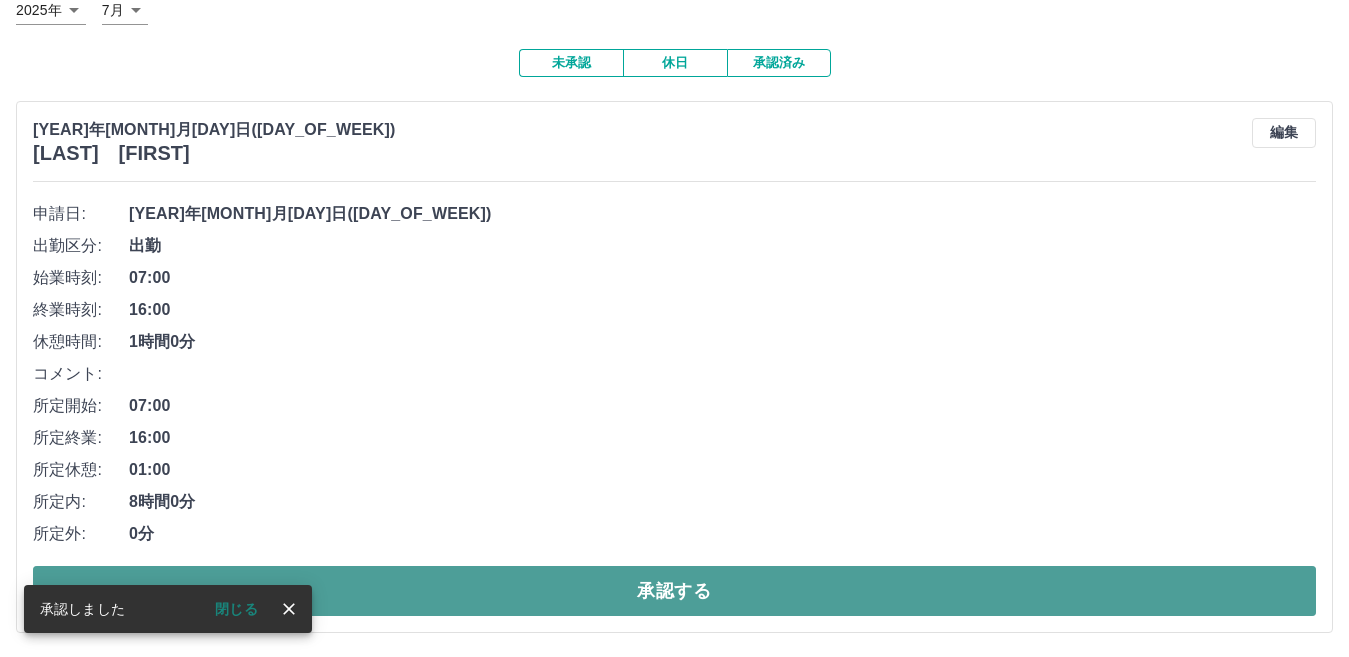 click on "承認する" at bounding box center [674, 591] 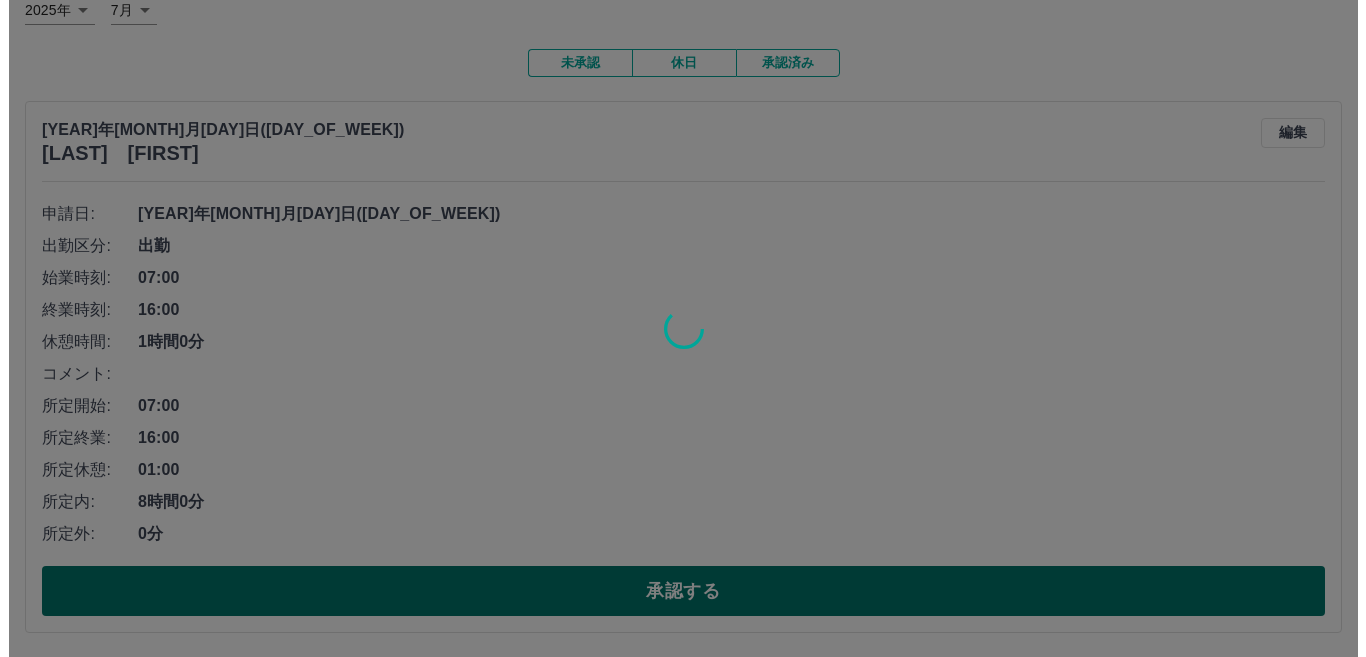 scroll, scrollTop: 0, scrollLeft: 0, axis: both 